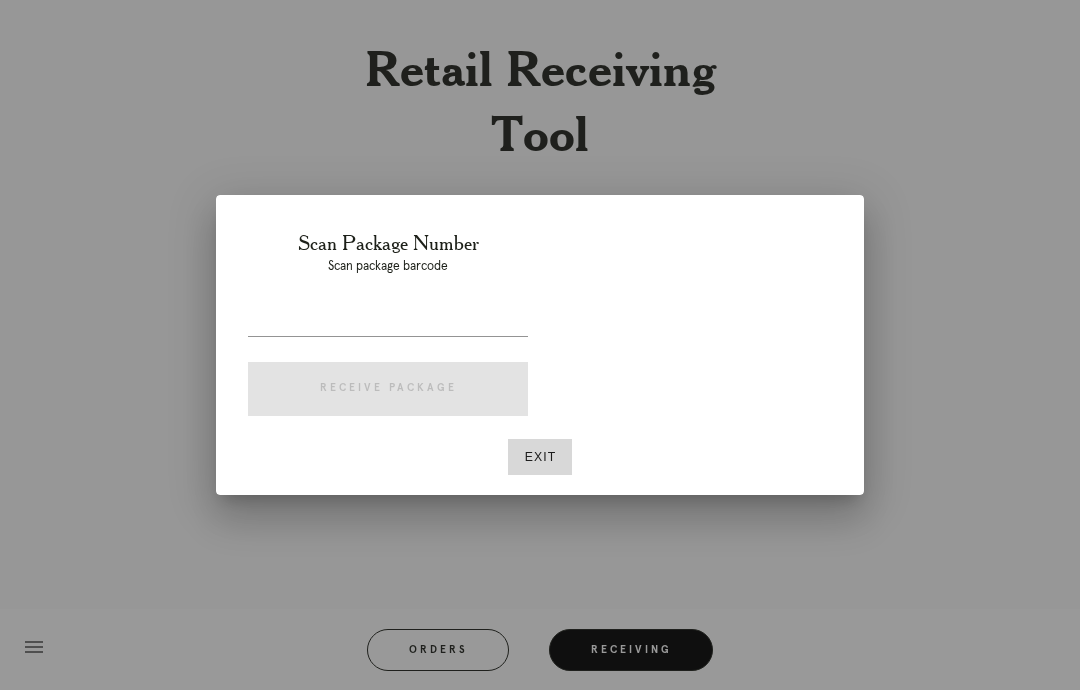 scroll, scrollTop: 0, scrollLeft: 0, axis: both 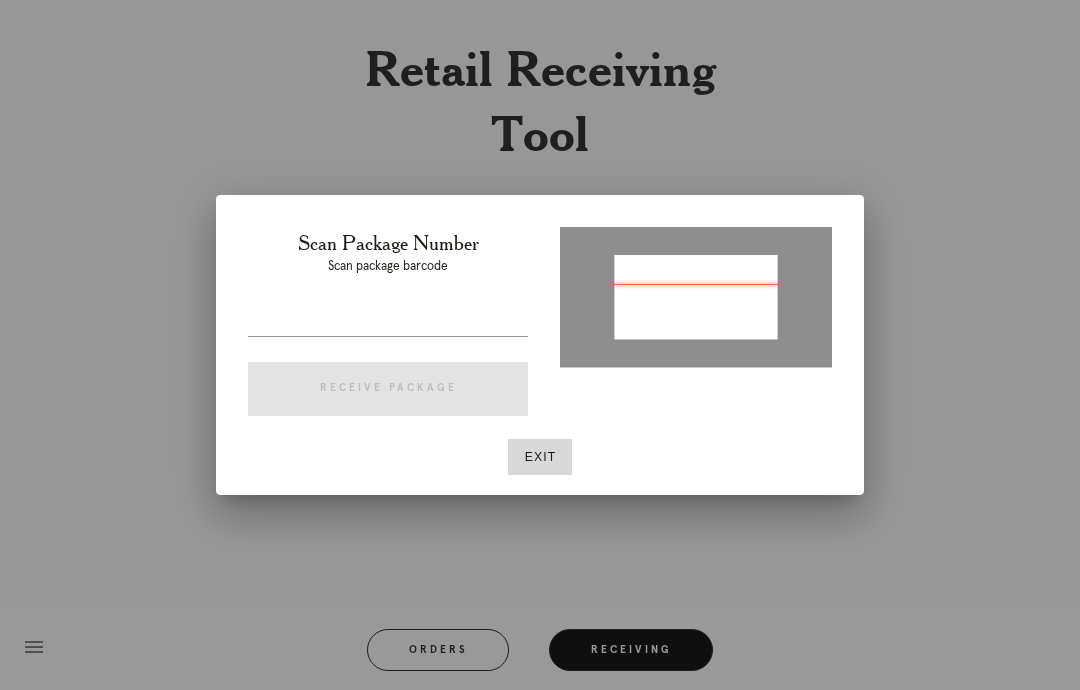click at bounding box center [540, 345] 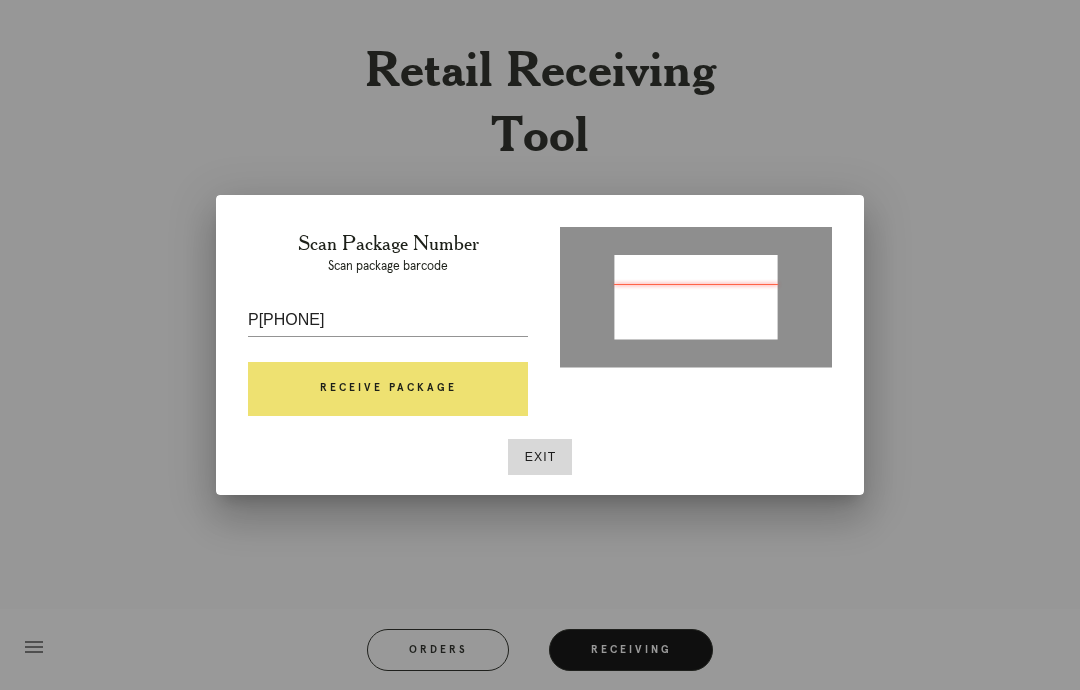 click on "Receive Package" at bounding box center [388, 389] 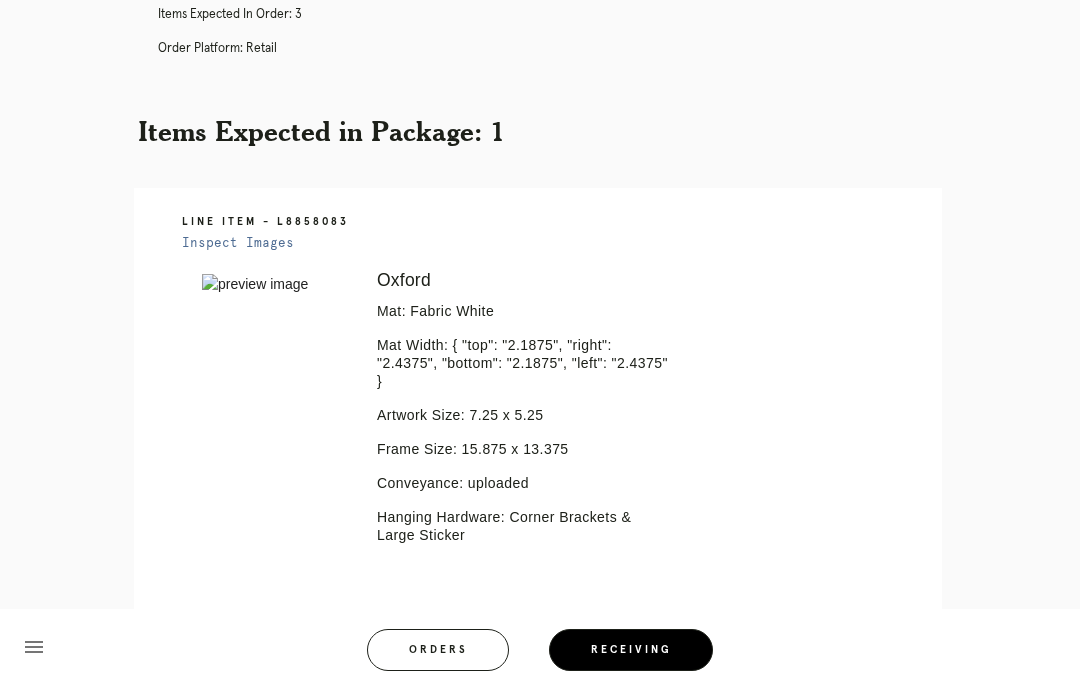 scroll, scrollTop: 149, scrollLeft: 0, axis: vertical 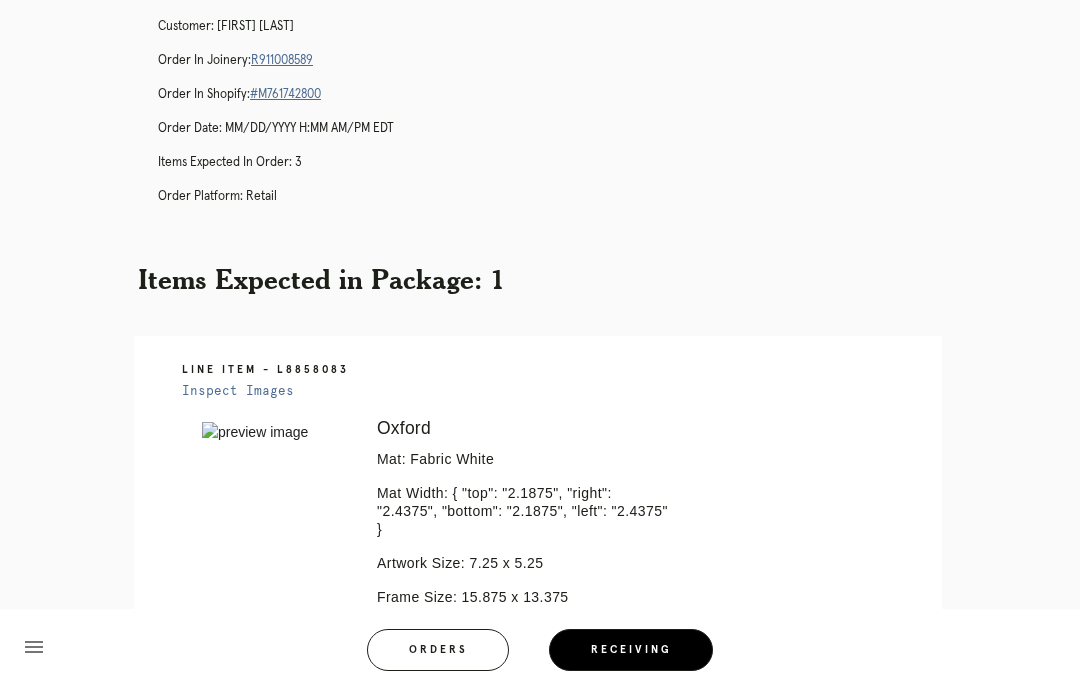 click on "Receiving" at bounding box center [631, 650] 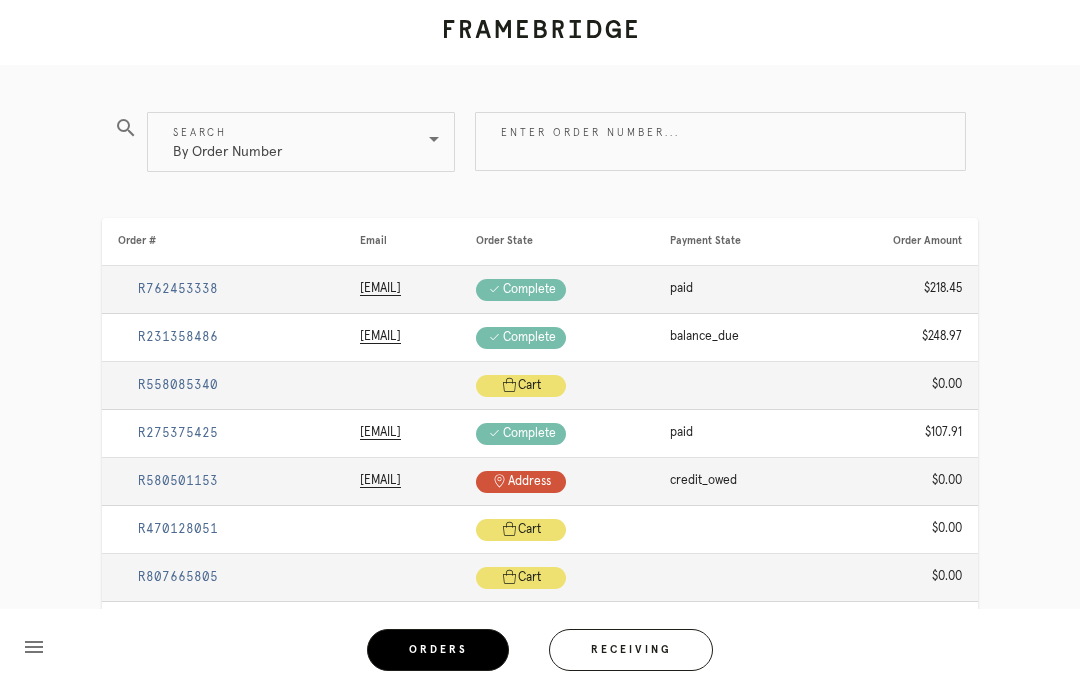 scroll, scrollTop: 82, scrollLeft: 0, axis: vertical 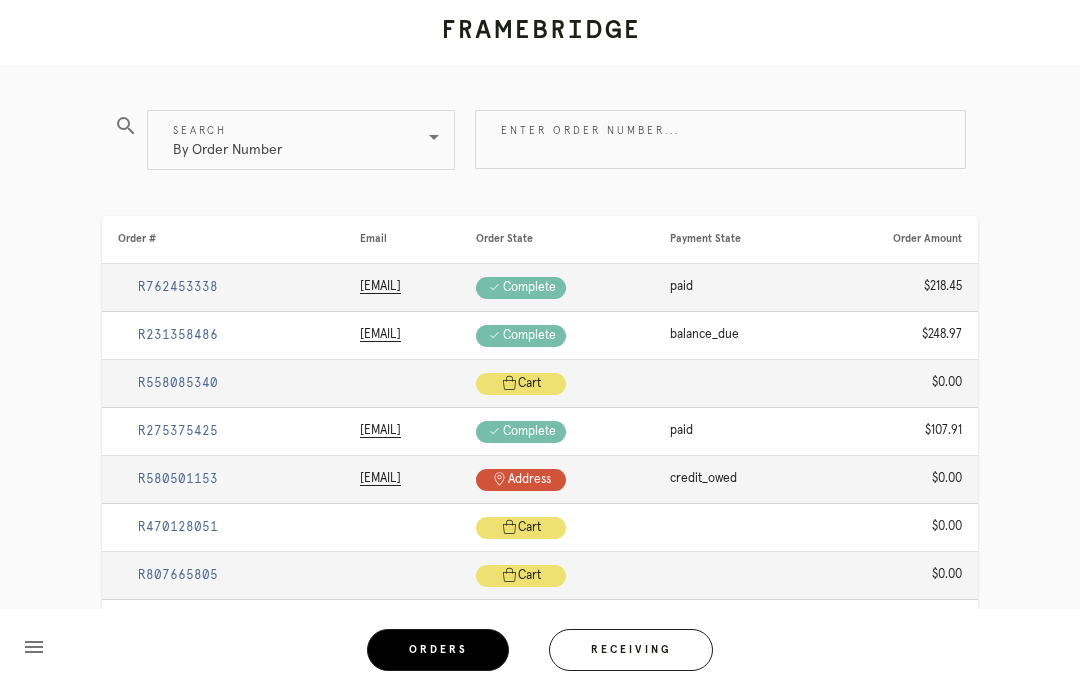 click on "Receiving" at bounding box center (631, 650) 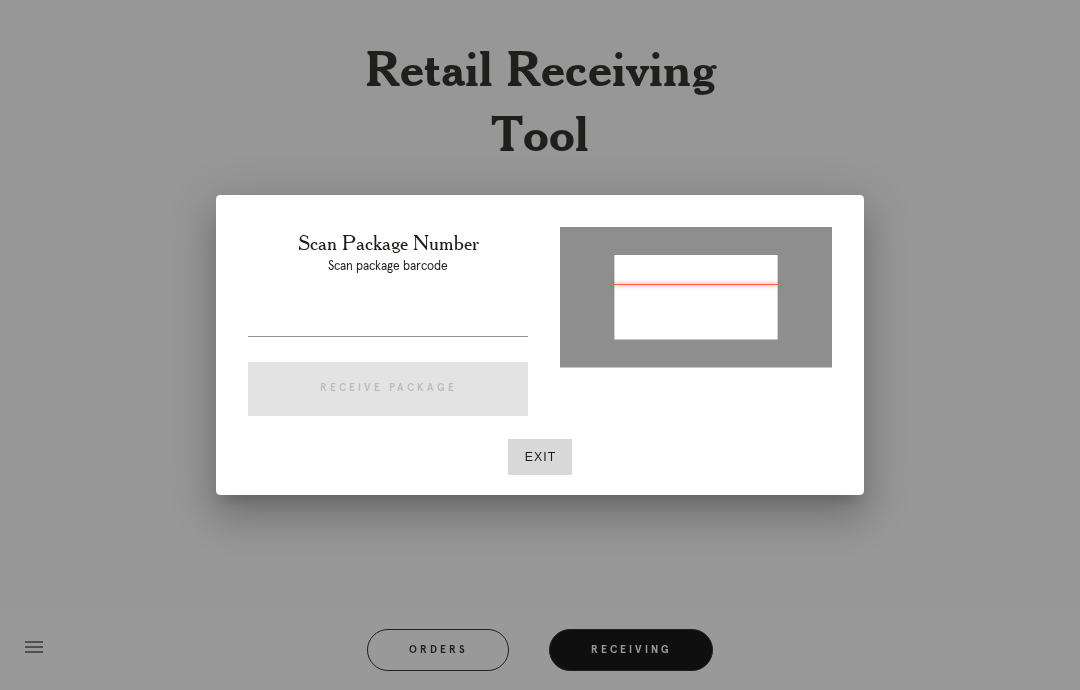 type on "P312162758114456" 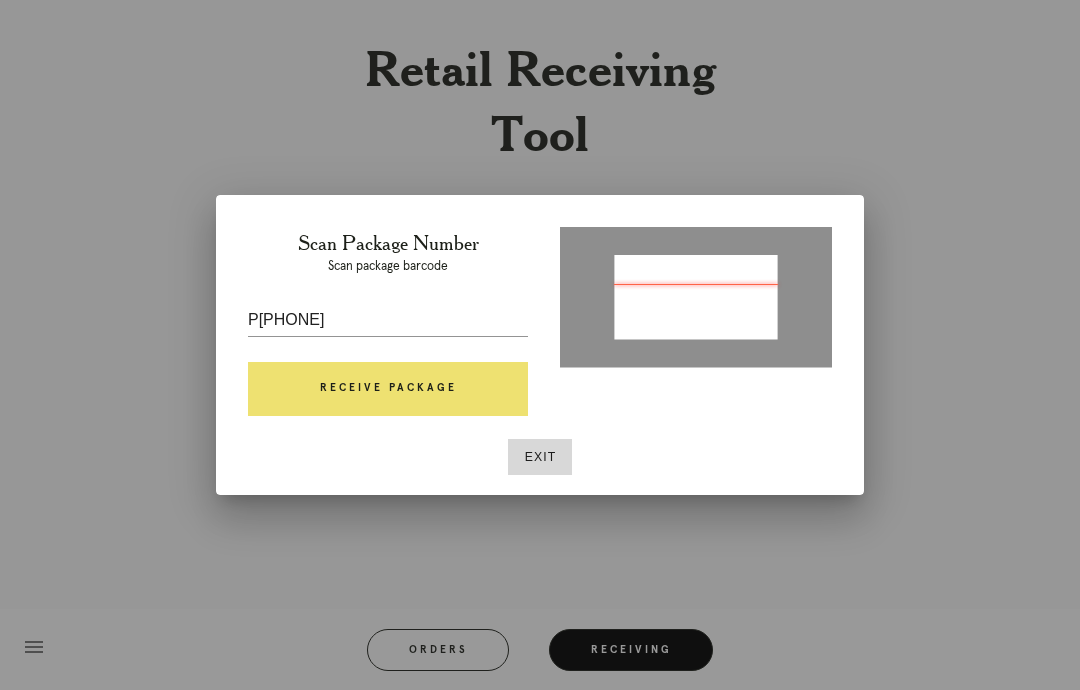 click at bounding box center [388, 351] 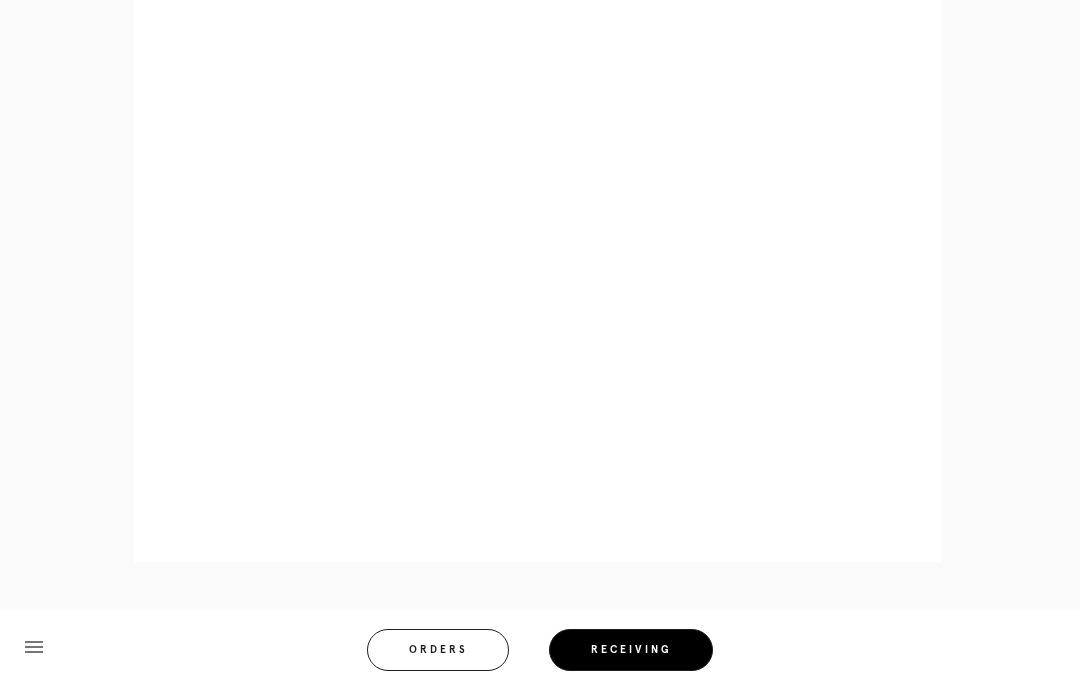 scroll, scrollTop: 859, scrollLeft: 0, axis: vertical 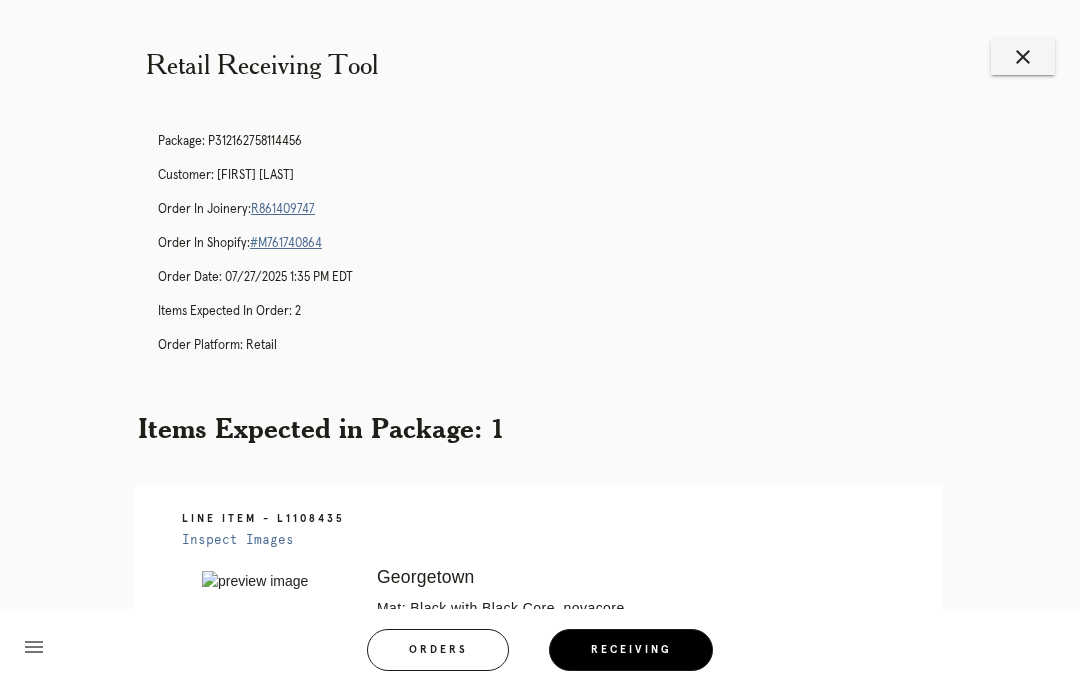 click on "Orders" at bounding box center (438, 650) 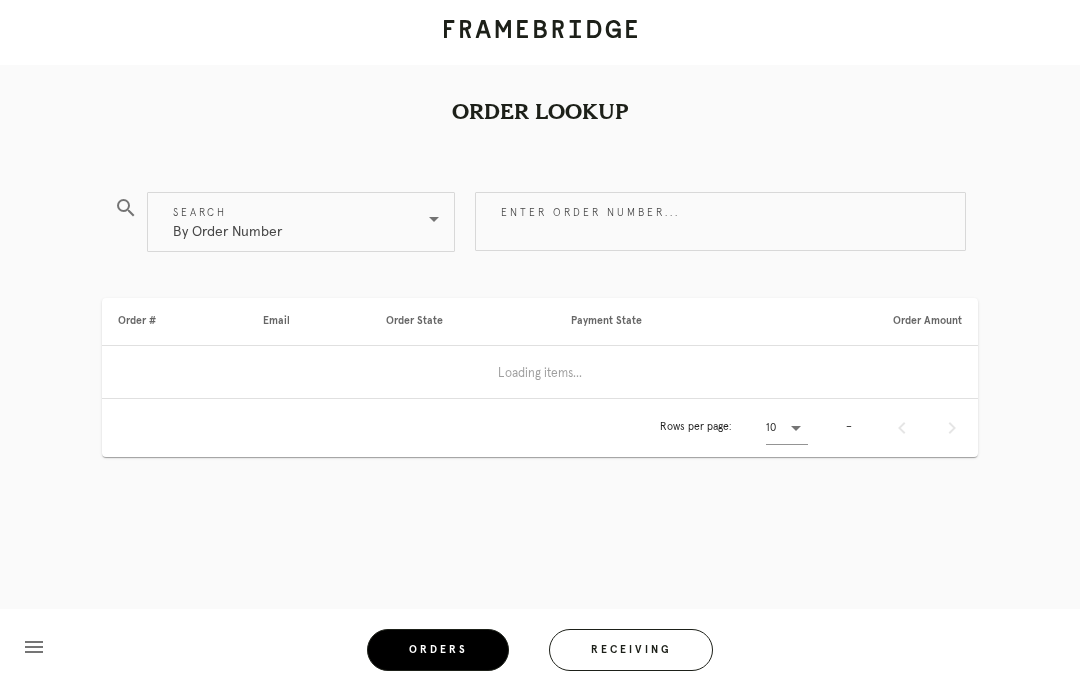 click on "Receiving" at bounding box center (631, 650) 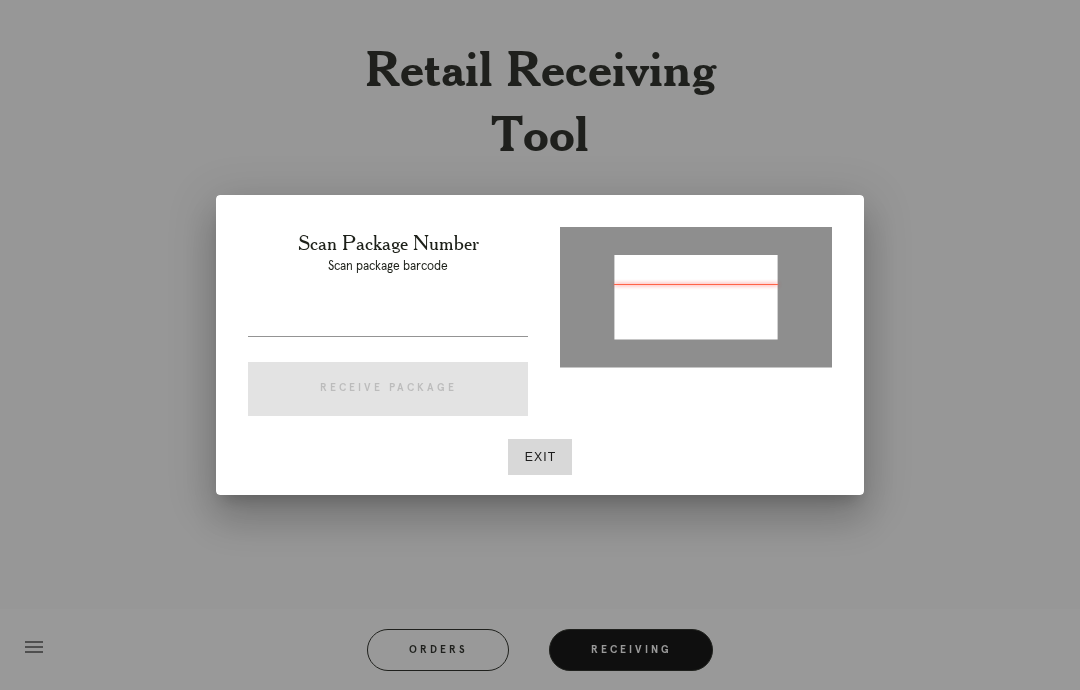 type on "P585919660829950" 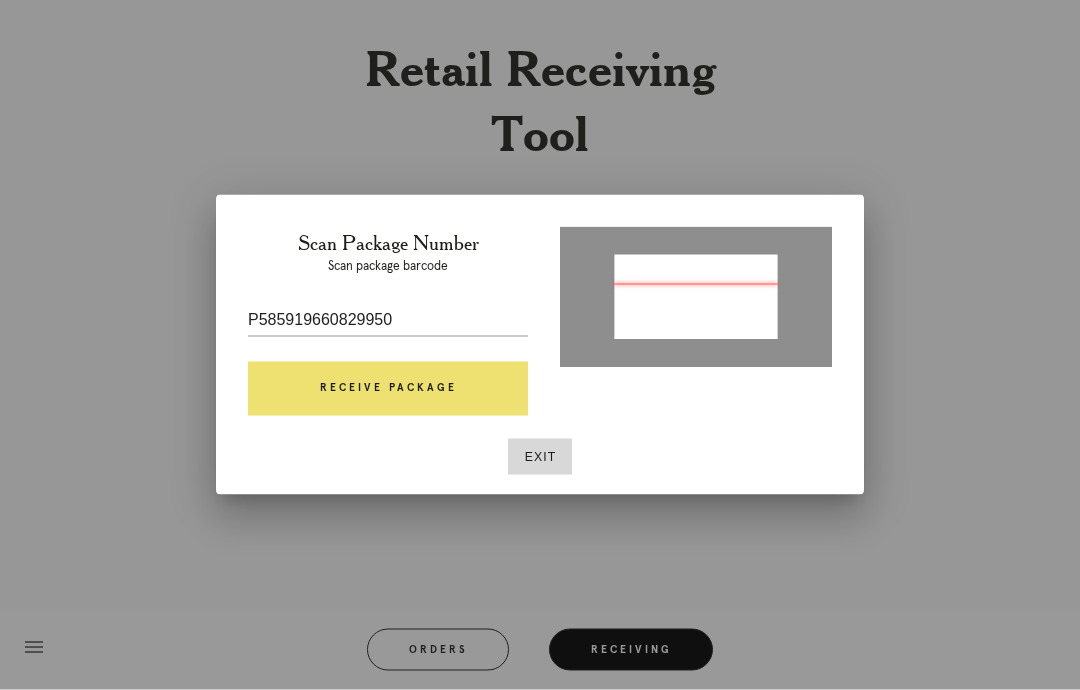 click on "Receive Package" at bounding box center [388, 389] 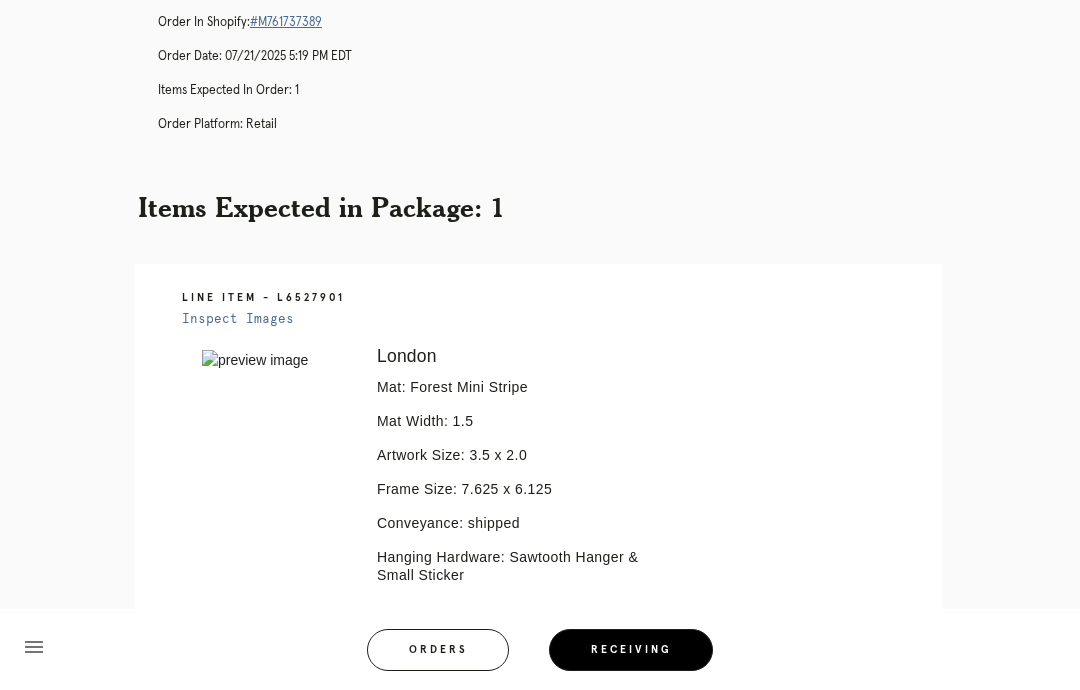 scroll, scrollTop: 301, scrollLeft: 0, axis: vertical 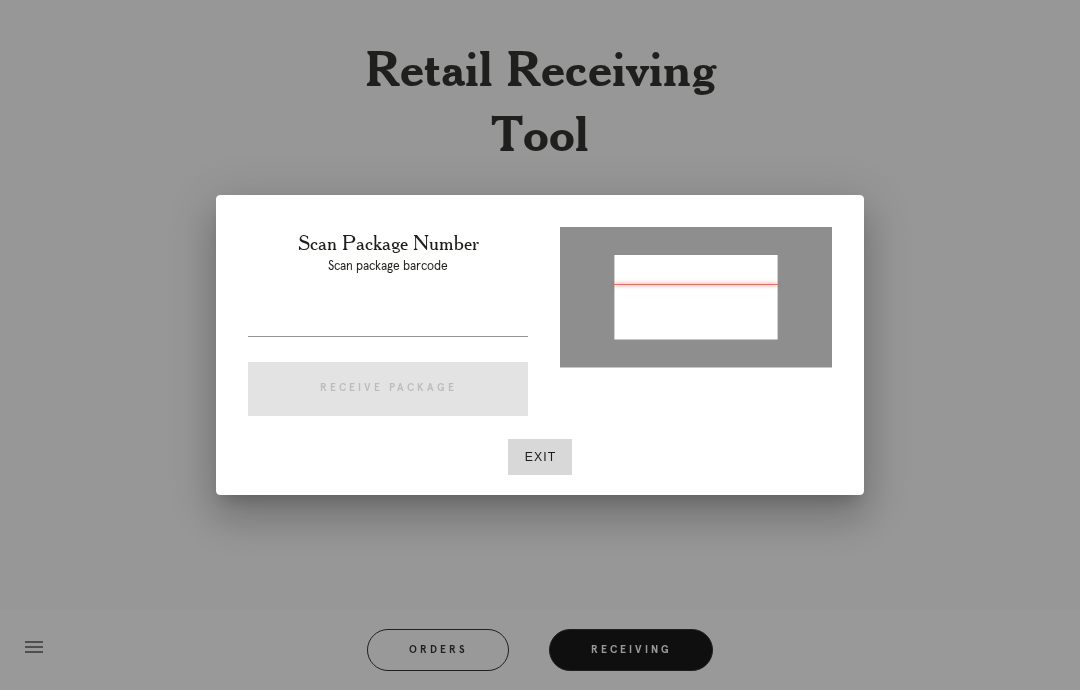type on "[NUMBER]" 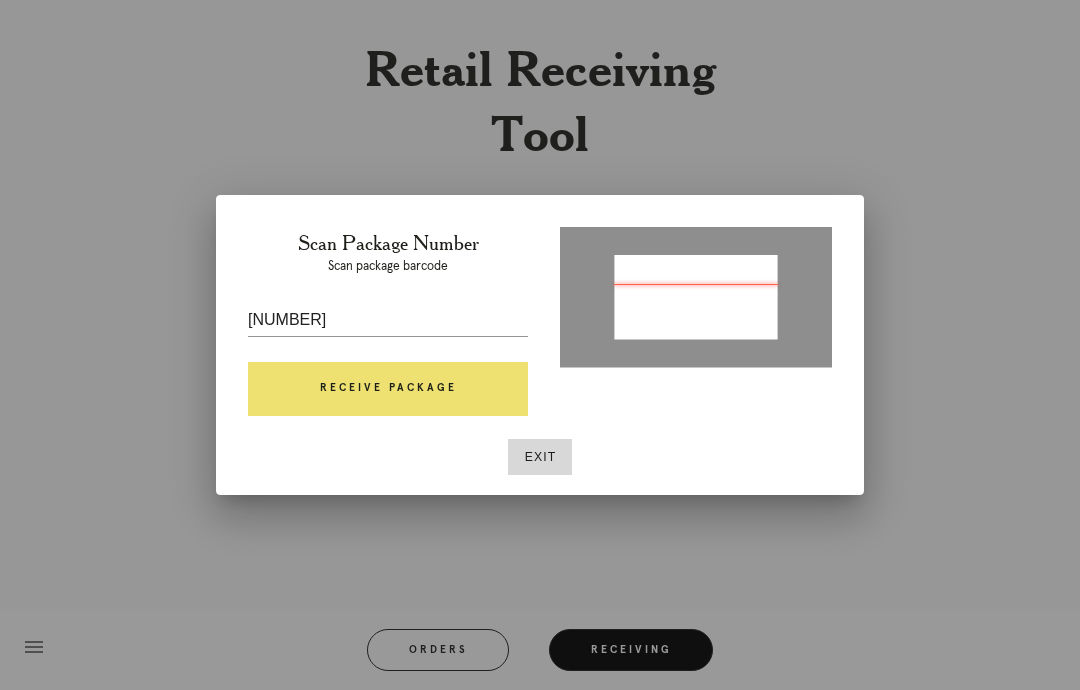 click on "Receive Package" at bounding box center (388, 389) 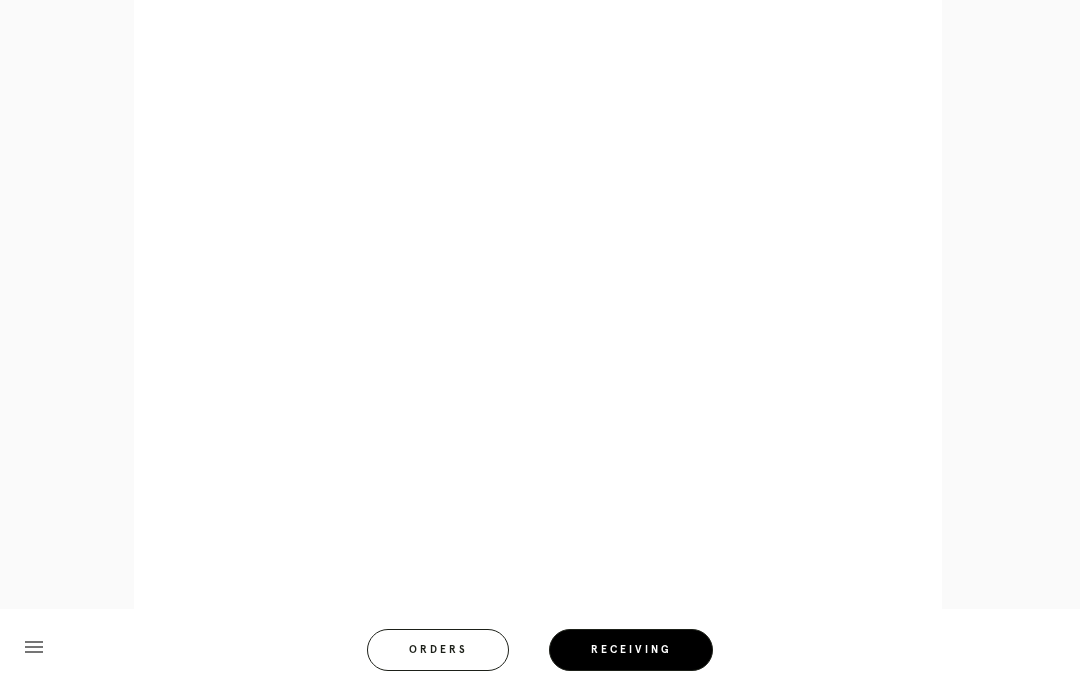 scroll, scrollTop: 939, scrollLeft: 0, axis: vertical 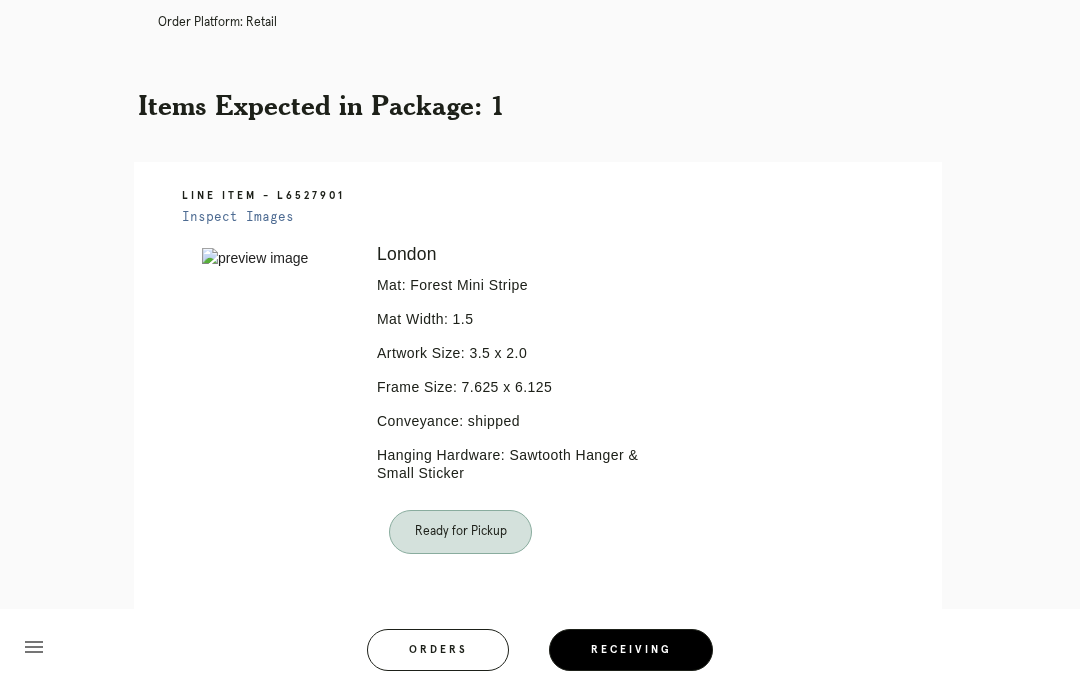 click on "Orders" at bounding box center (438, 650) 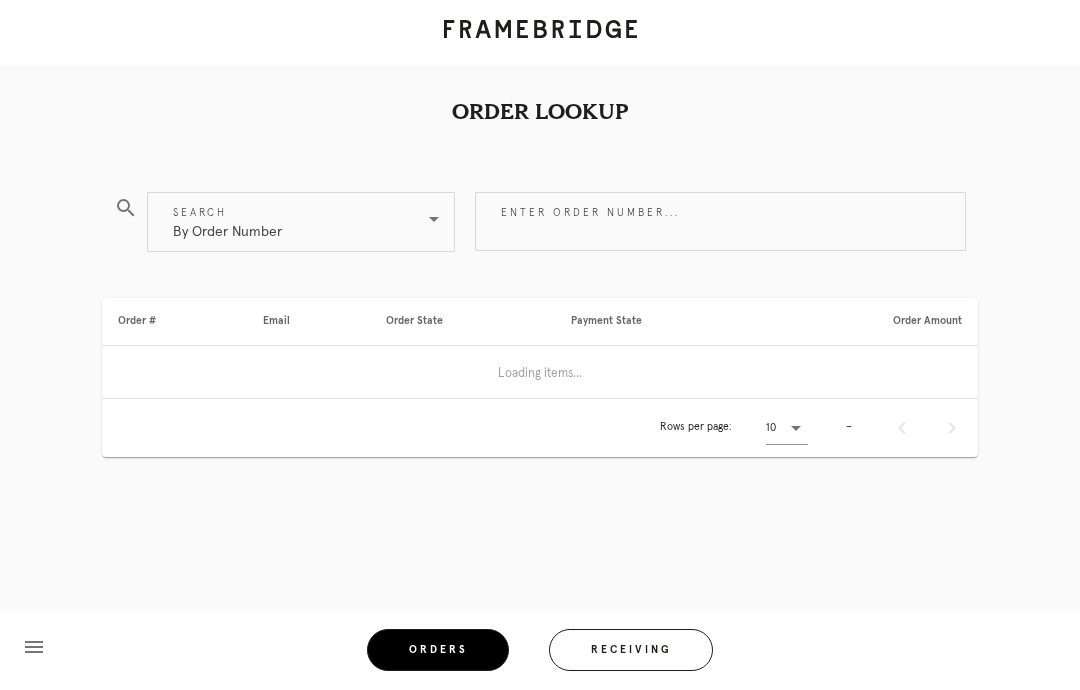 scroll, scrollTop: 80, scrollLeft: 0, axis: vertical 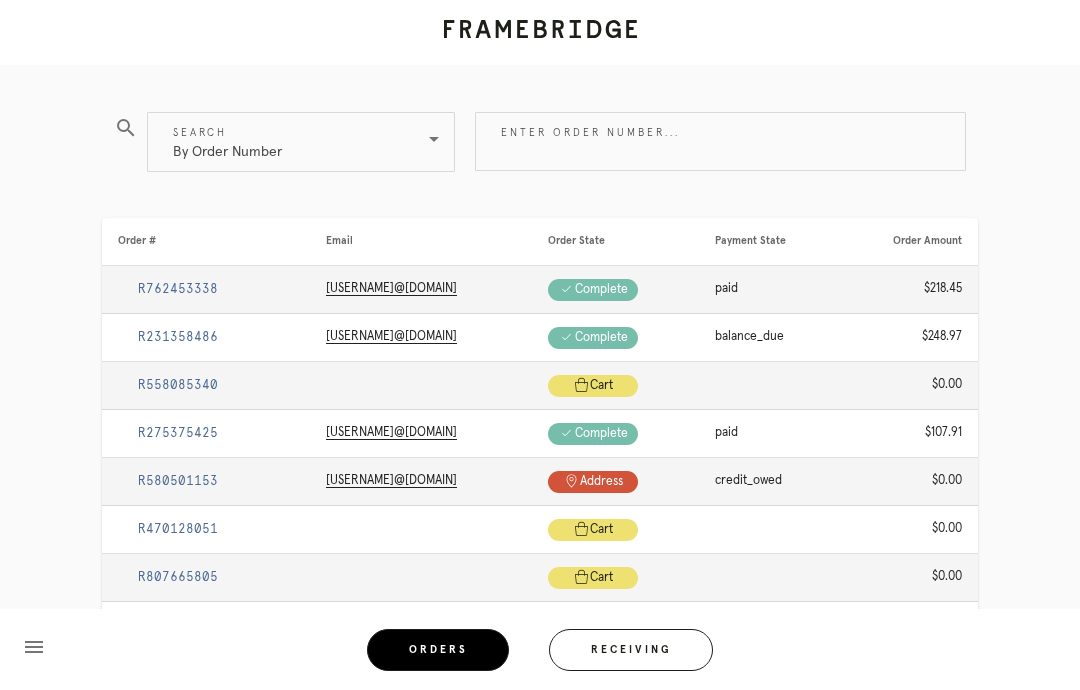 click on "Receiving" at bounding box center [631, 650] 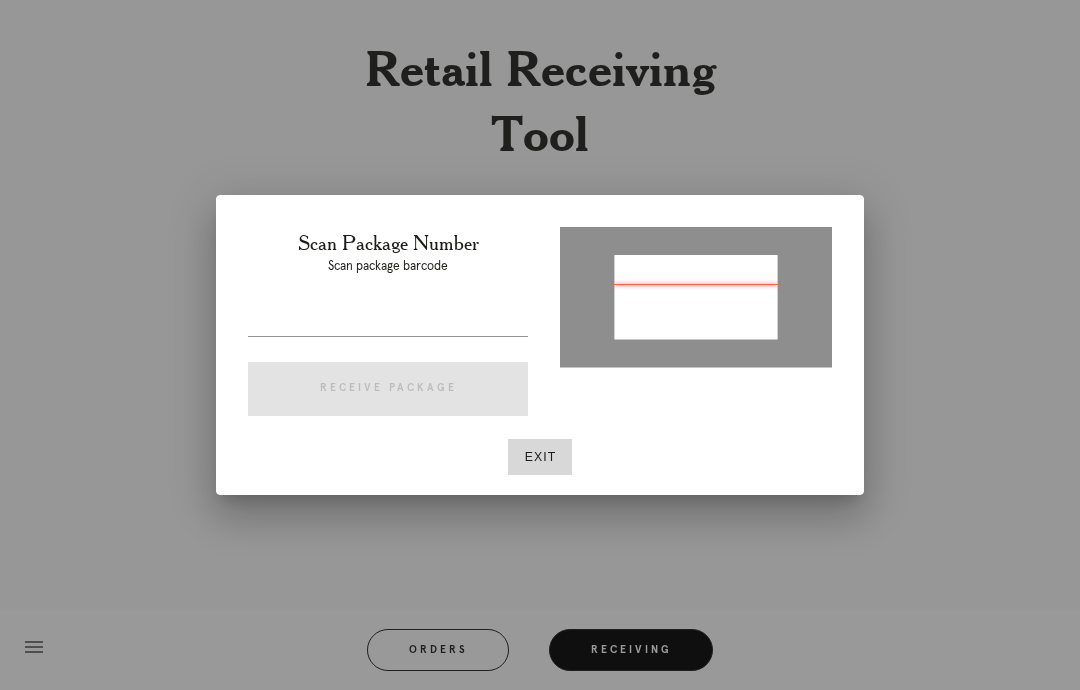type on "P854696105100374" 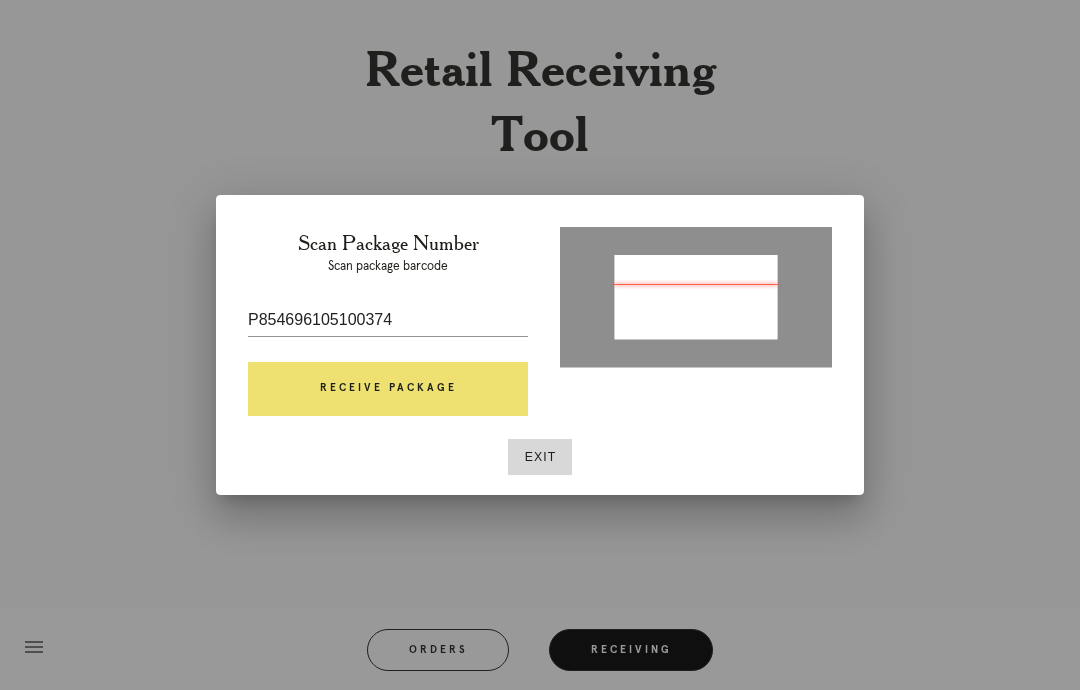 click on "Receive Package" at bounding box center [388, 389] 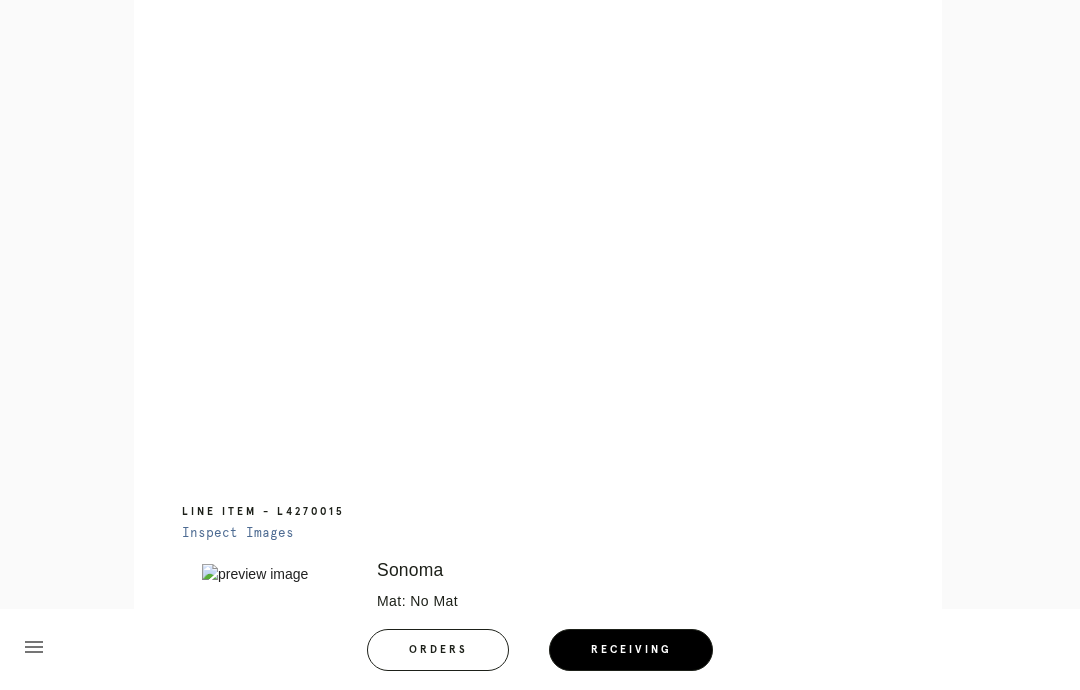 scroll, scrollTop: 1066, scrollLeft: 0, axis: vertical 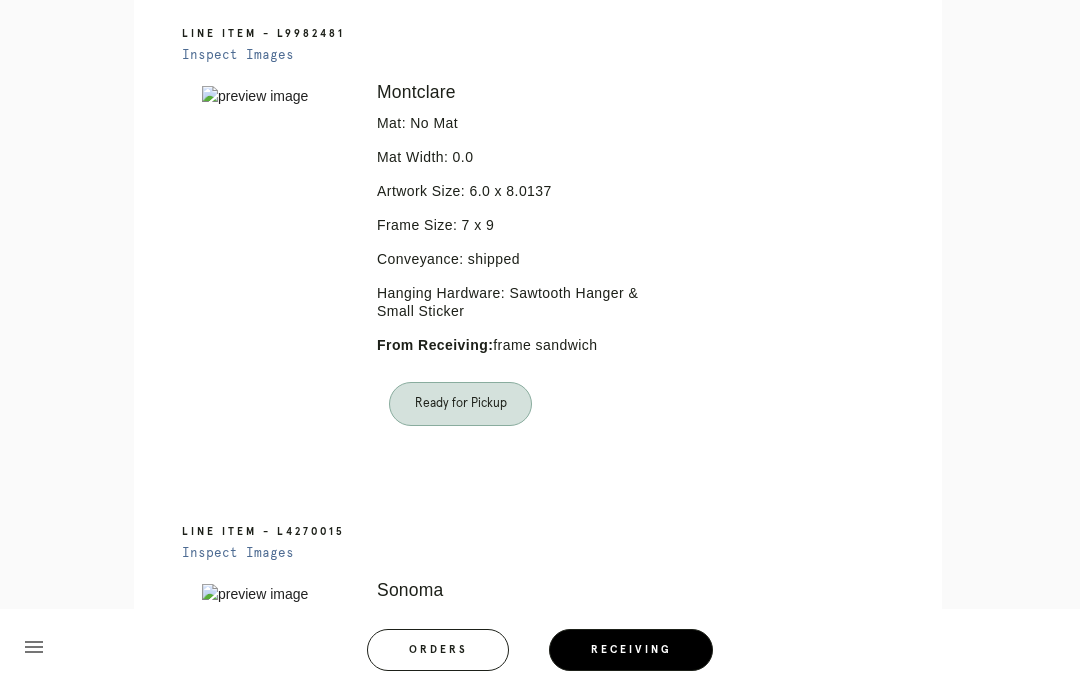click on "Receiving" at bounding box center [631, 650] 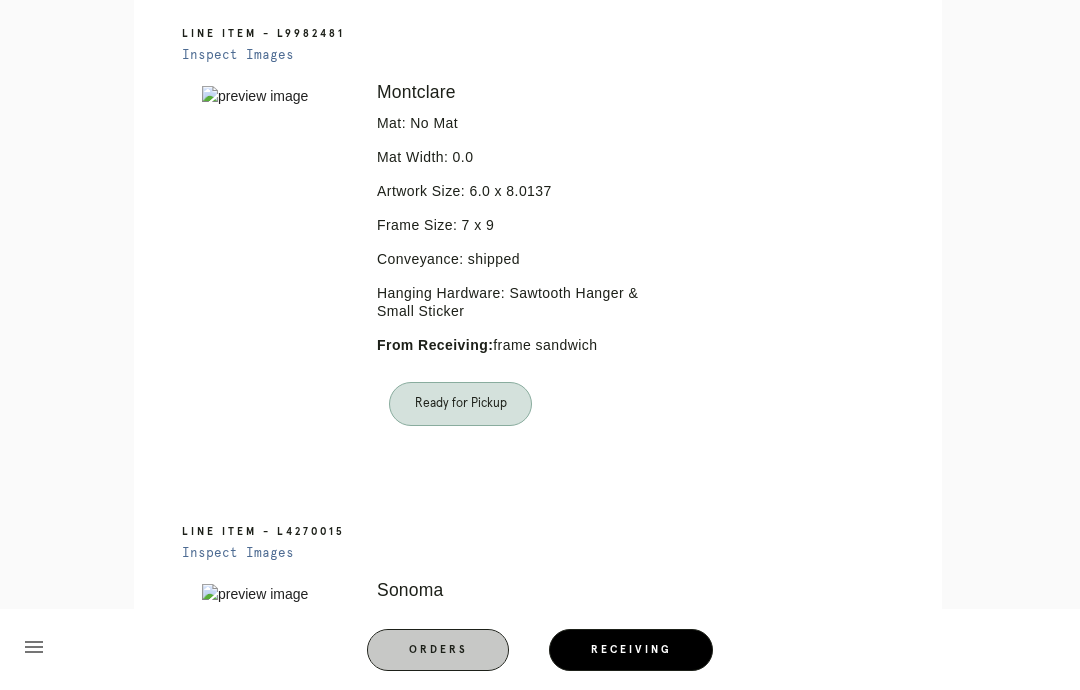 click on "Receiving" at bounding box center (631, 650) 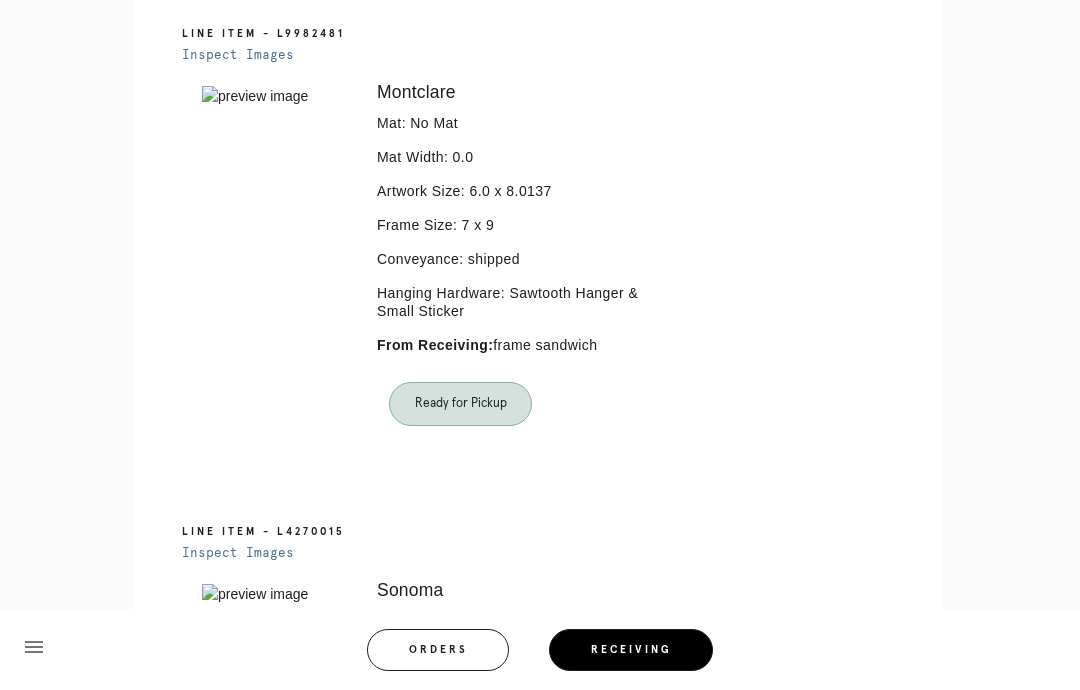 click on "Receiving" at bounding box center (631, 650) 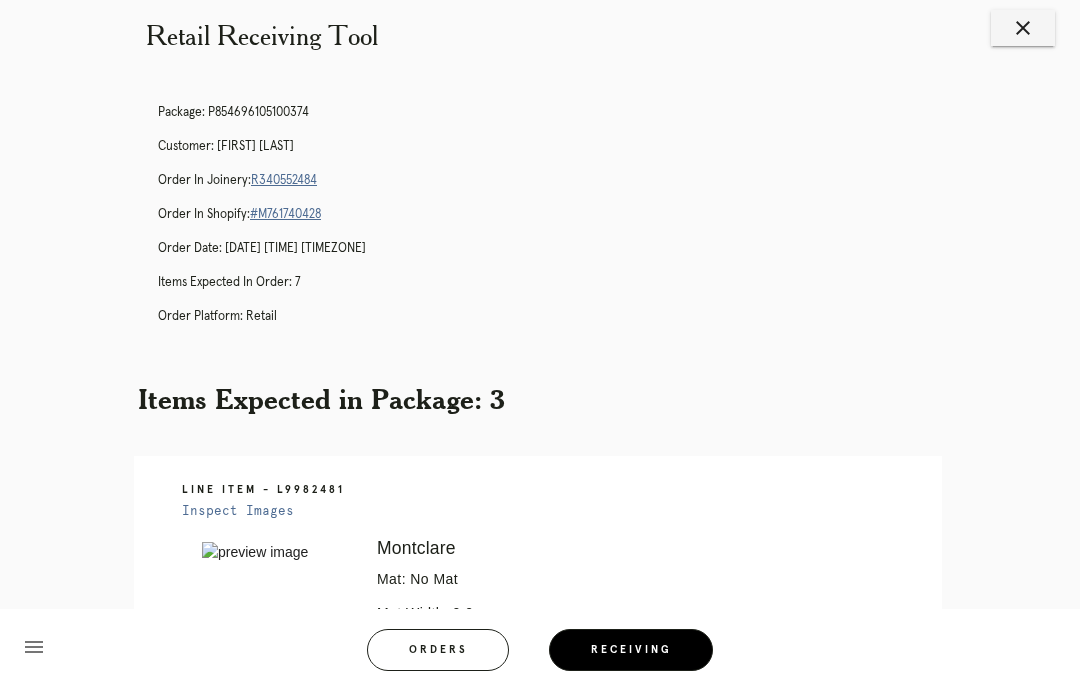 scroll, scrollTop: 0, scrollLeft: 0, axis: both 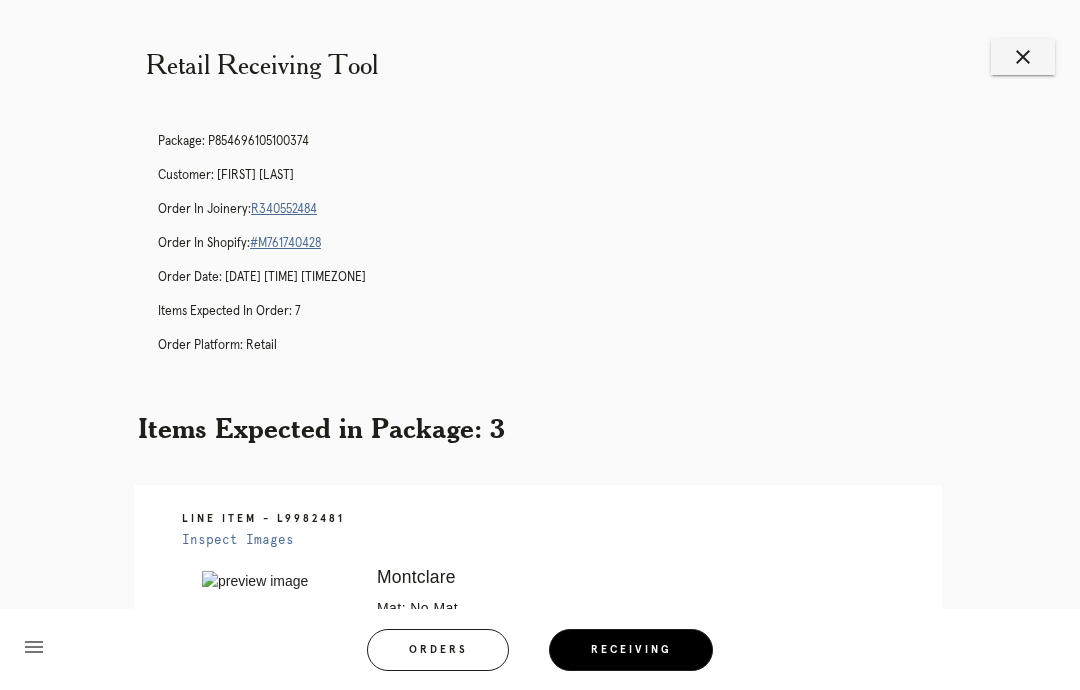 click on "close" at bounding box center [1023, 57] 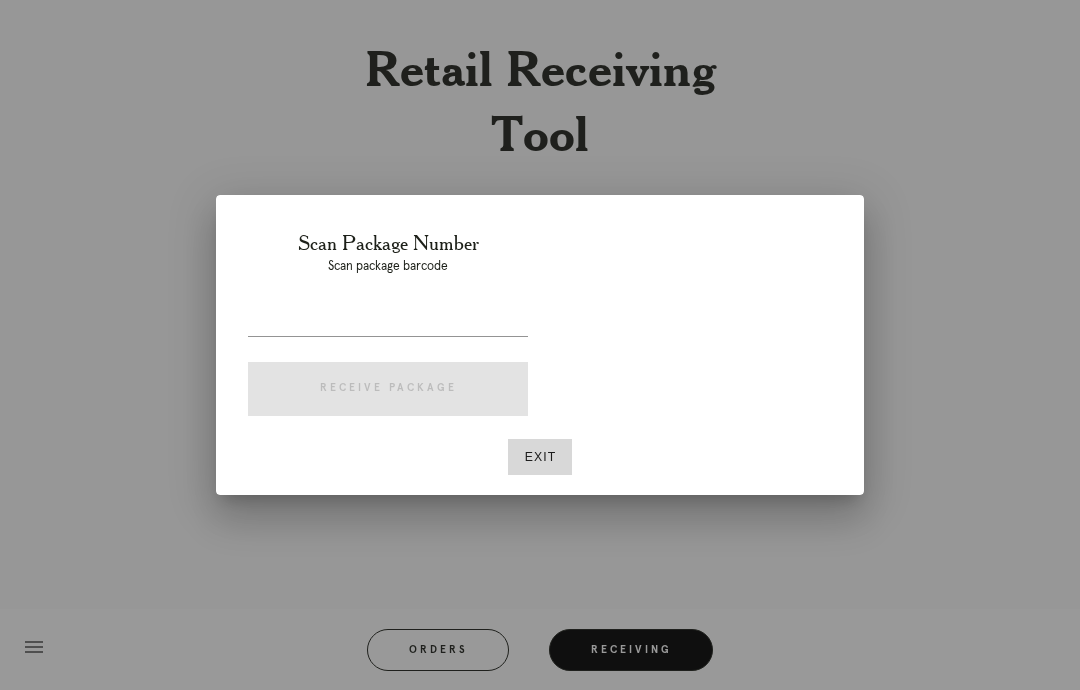 scroll, scrollTop: 0, scrollLeft: 0, axis: both 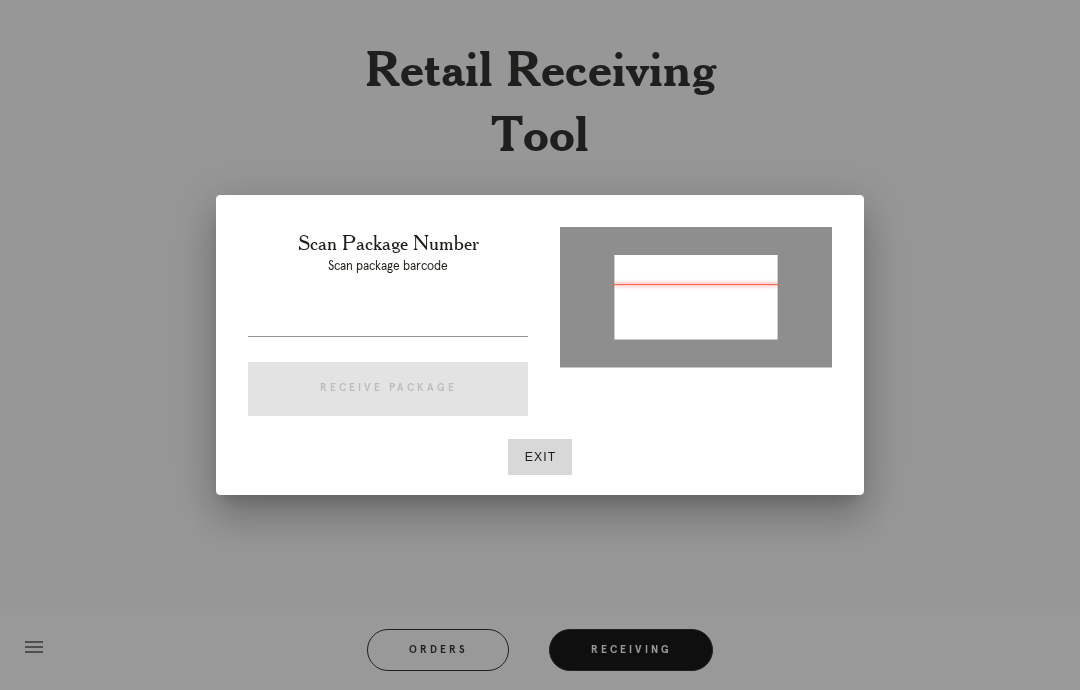 type on "[NUMBER]" 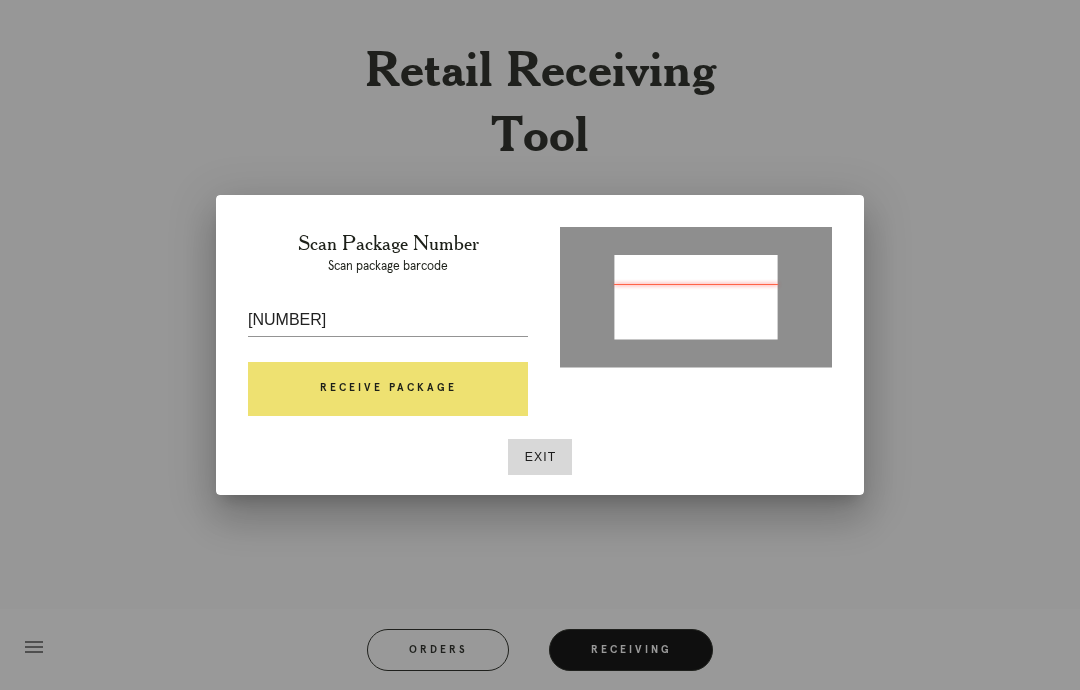 click on "Receive Package" at bounding box center [388, 389] 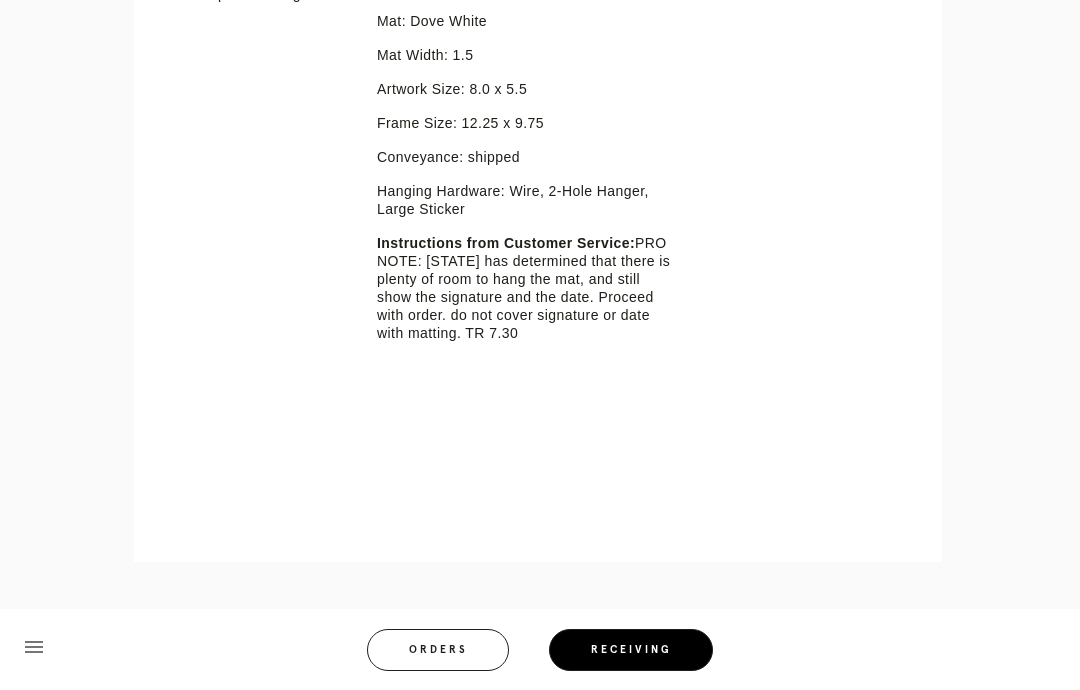 scroll, scrollTop: 507, scrollLeft: 0, axis: vertical 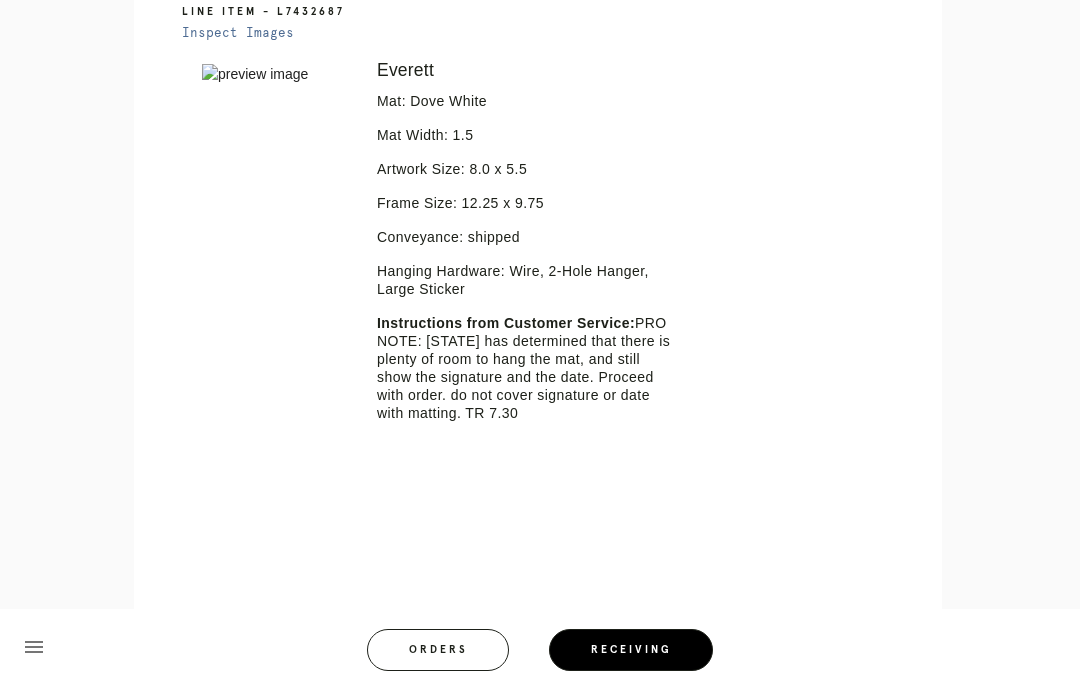click on "Orders" at bounding box center (438, 650) 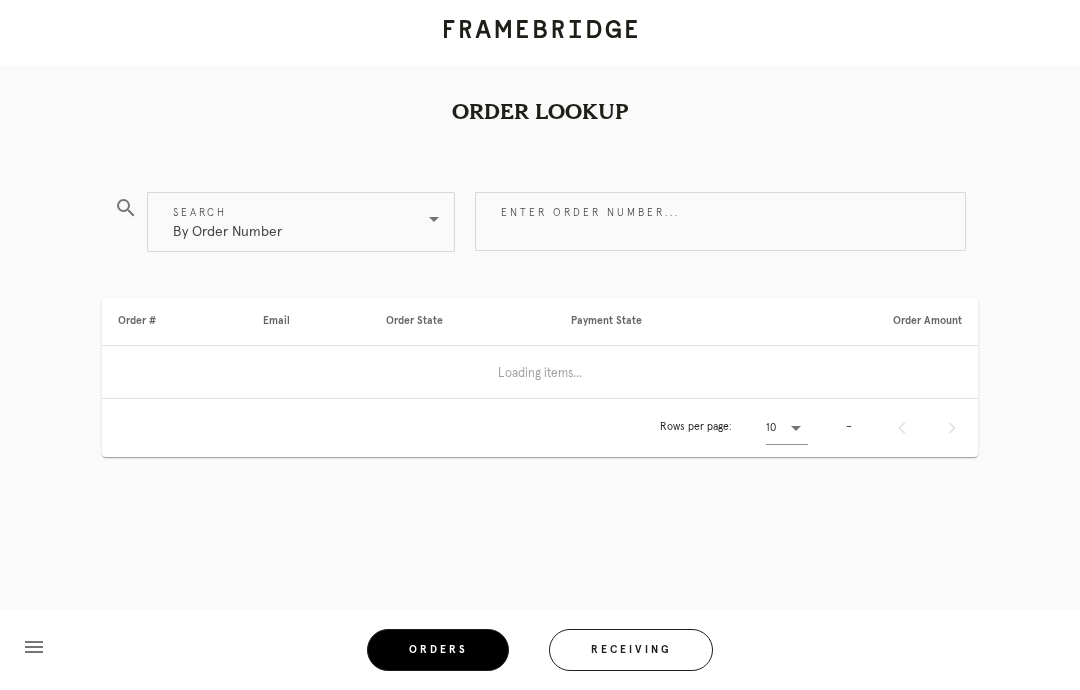 scroll, scrollTop: 80, scrollLeft: 0, axis: vertical 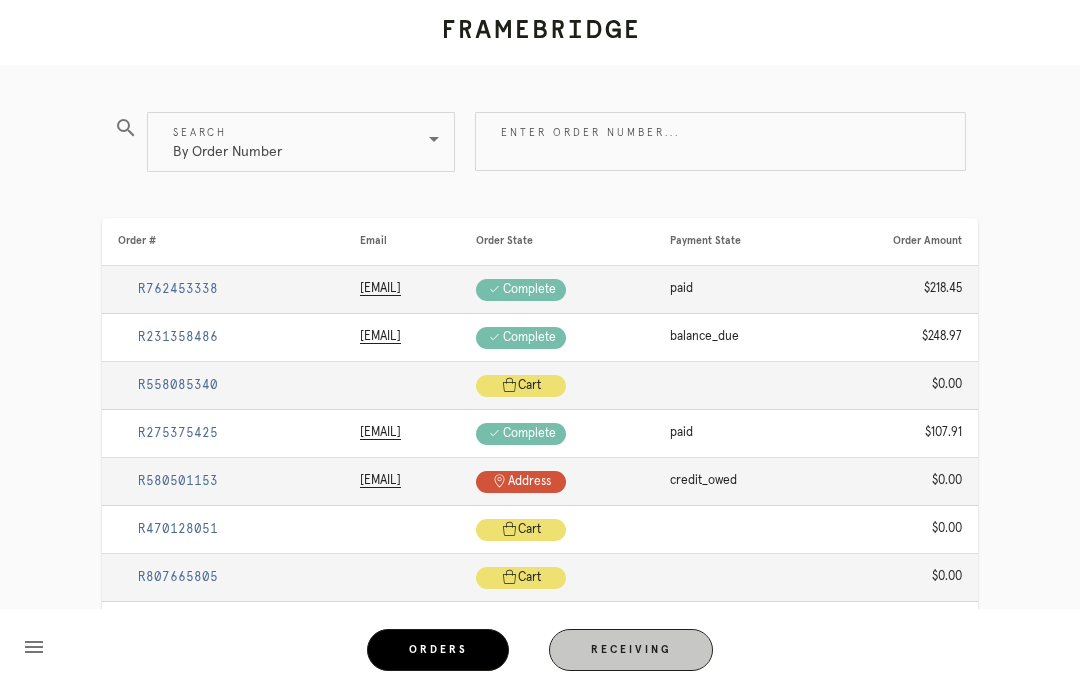 click on "Receiving" at bounding box center (631, 650) 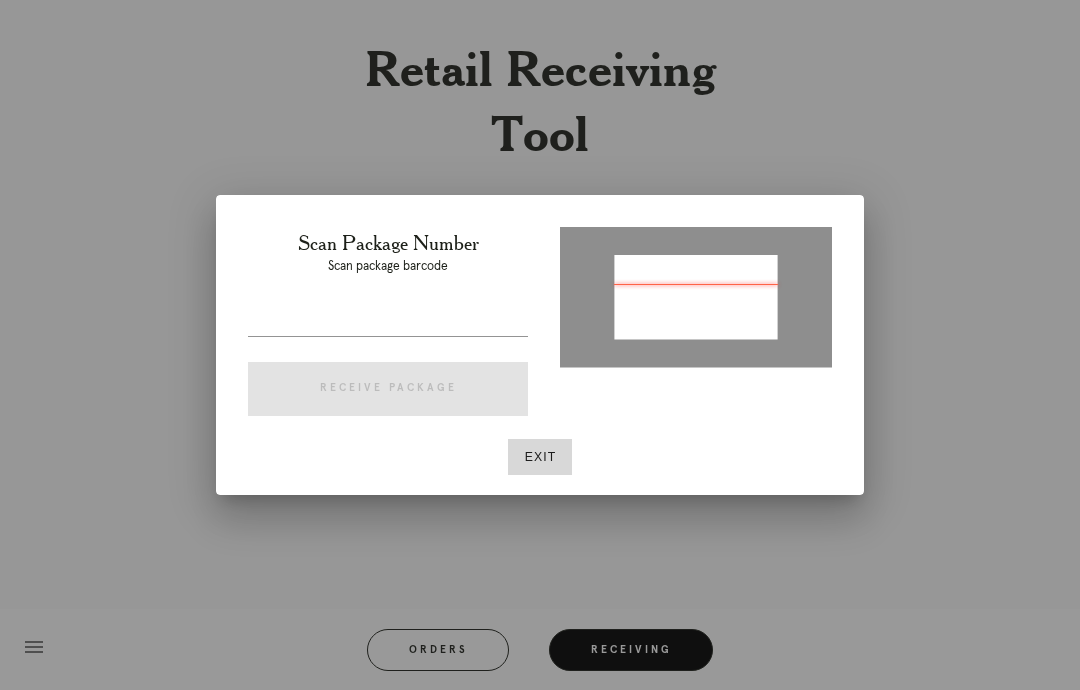 type on "[NUMBER]" 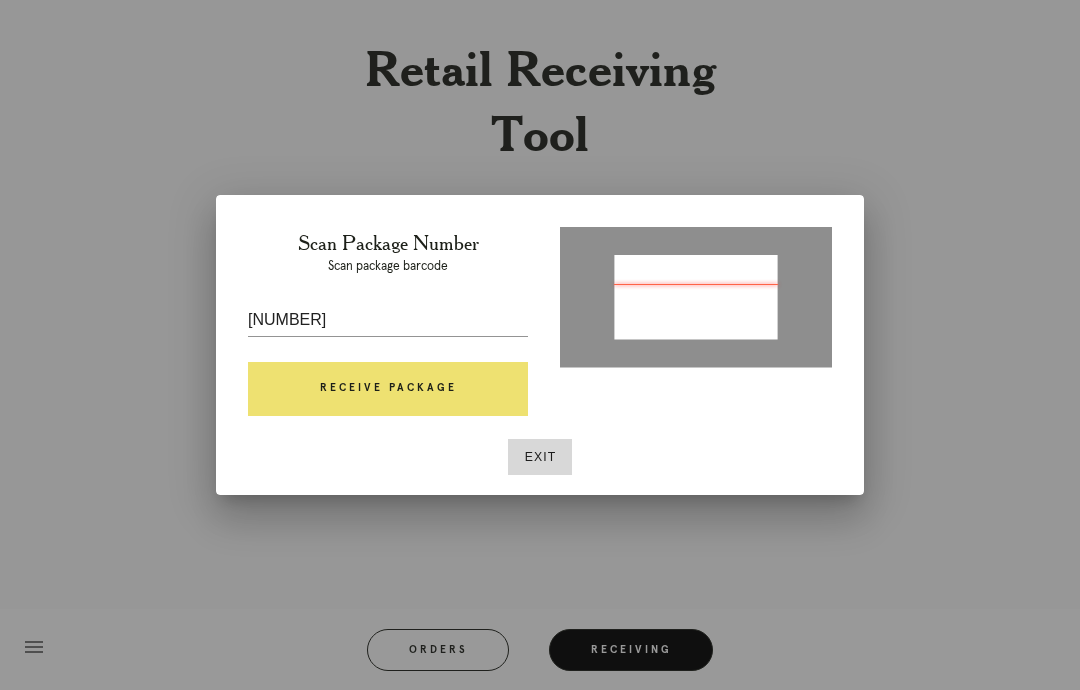 scroll, scrollTop: 0, scrollLeft: 0, axis: both 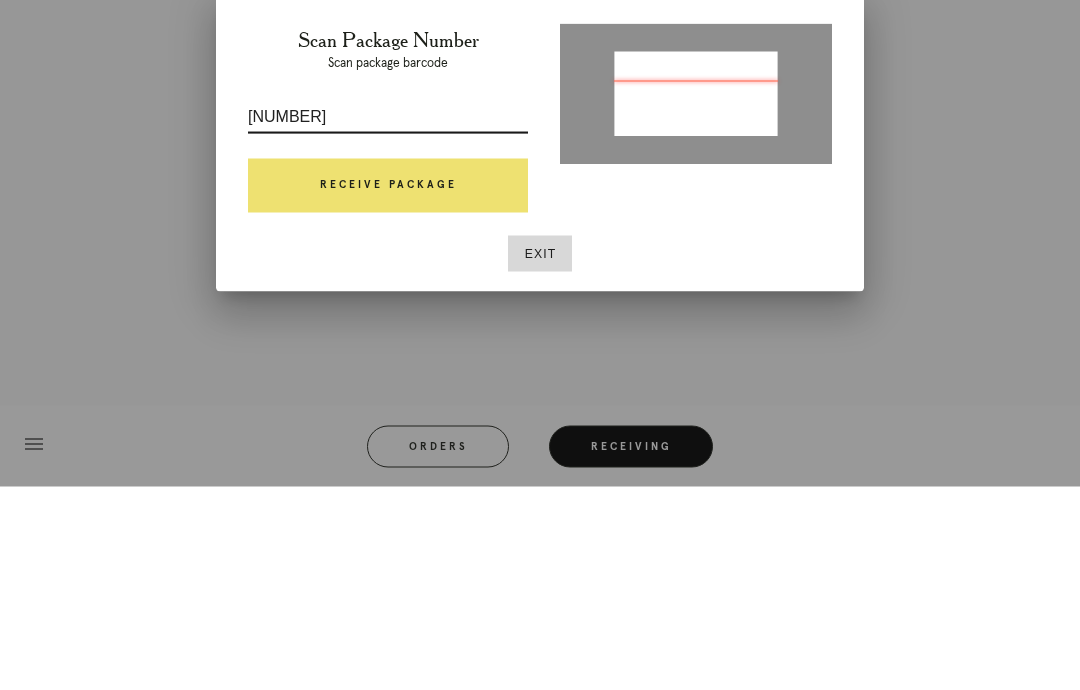 click on "Receive Package" at bounding box center [388, 389] 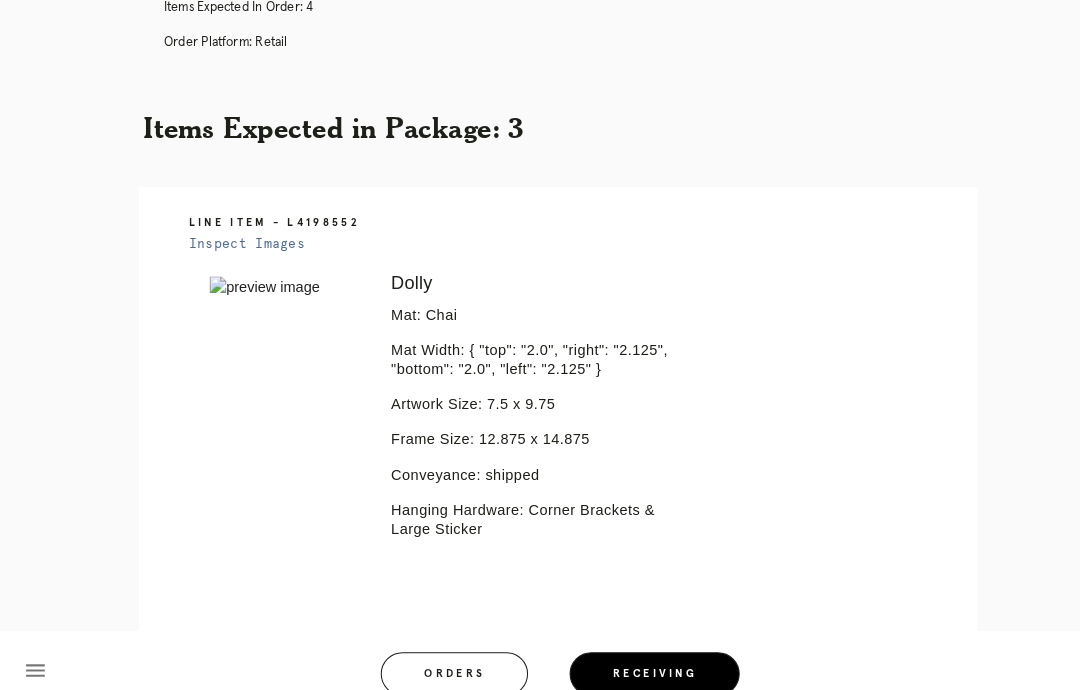 scroll, scrollTop: 306, scrollLeft: 0, axis: vertical 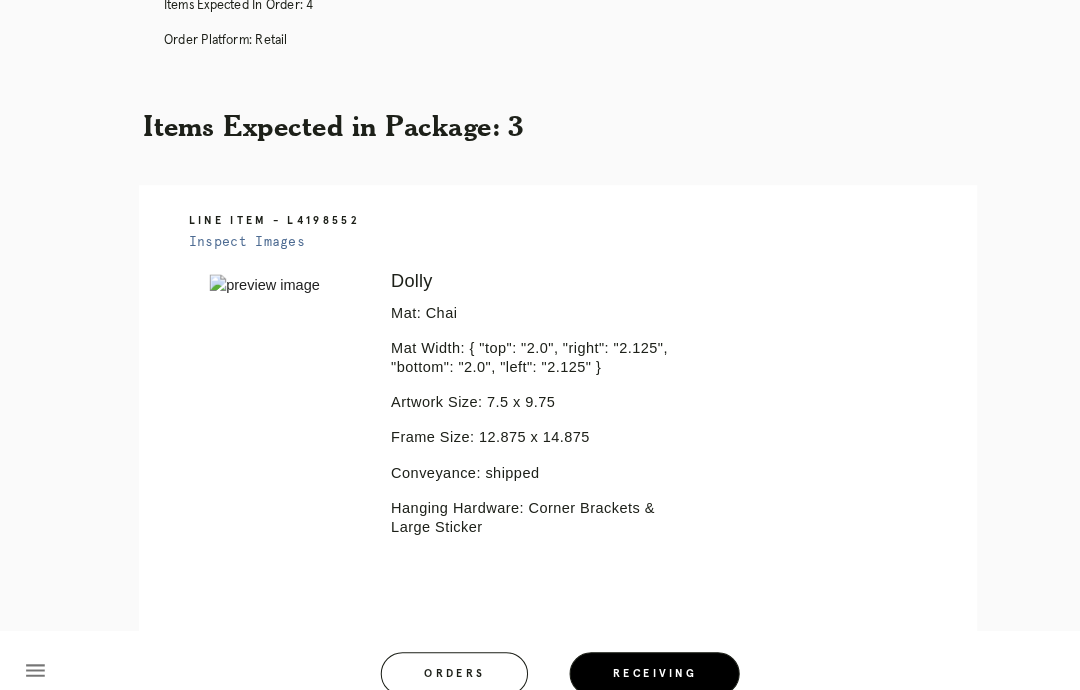 click on "Mat Width: {
"top": "2.0",
"right": "2.125",
"bottom": "2.0",
"left": "2.125"
}" at bounding box center (525, 345) 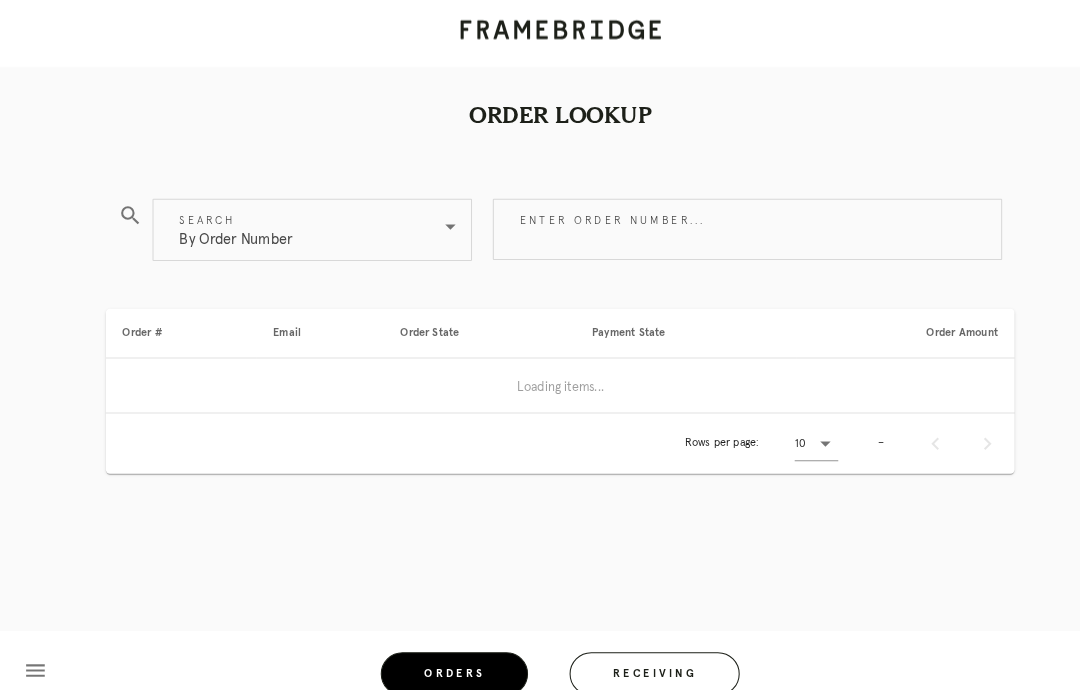 scroll, scrollTop: 80, scrollLeft: 0, axis: vertical 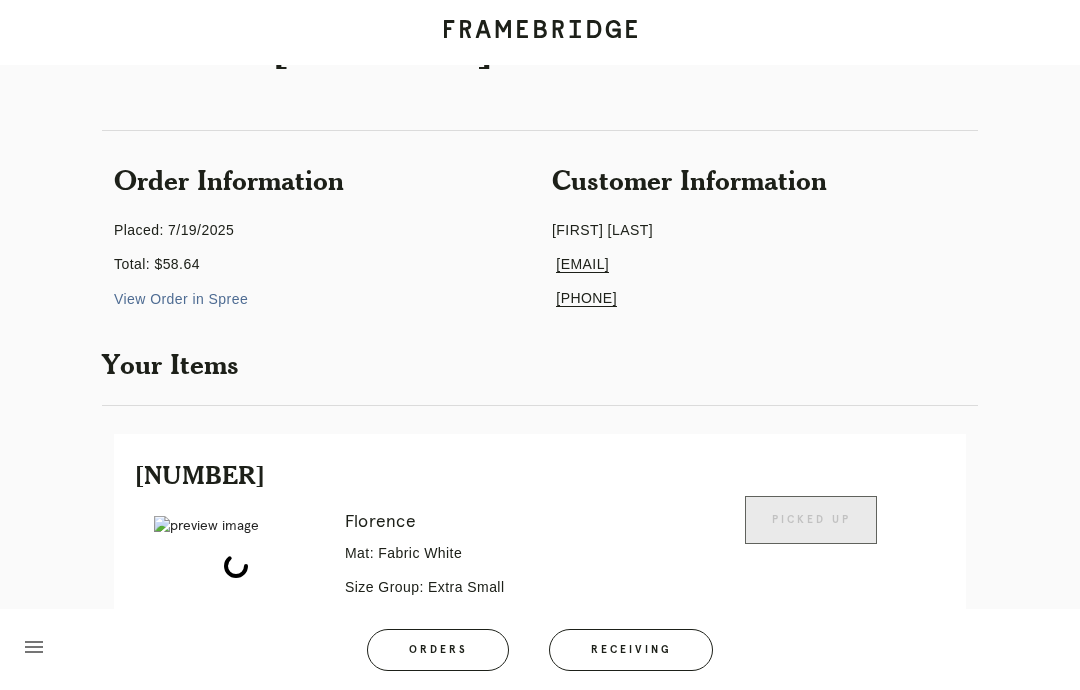 click on "Receiving" at bounding box center [631, 650] 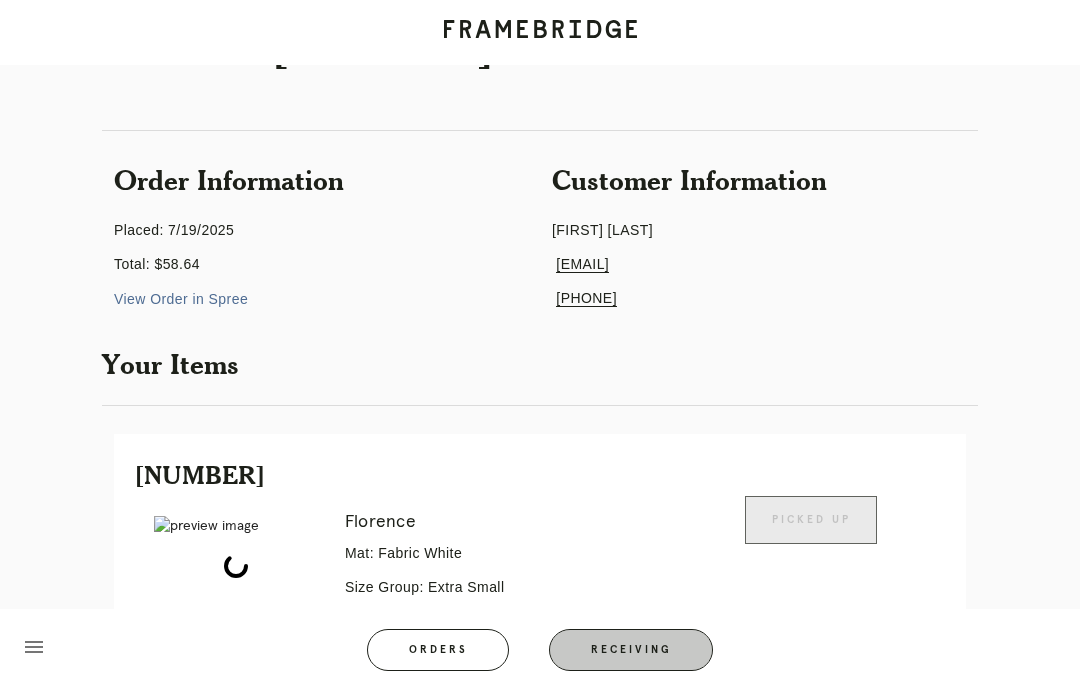 scroll, scrollTop: 80, scrollLeft: 0, axis: vertical 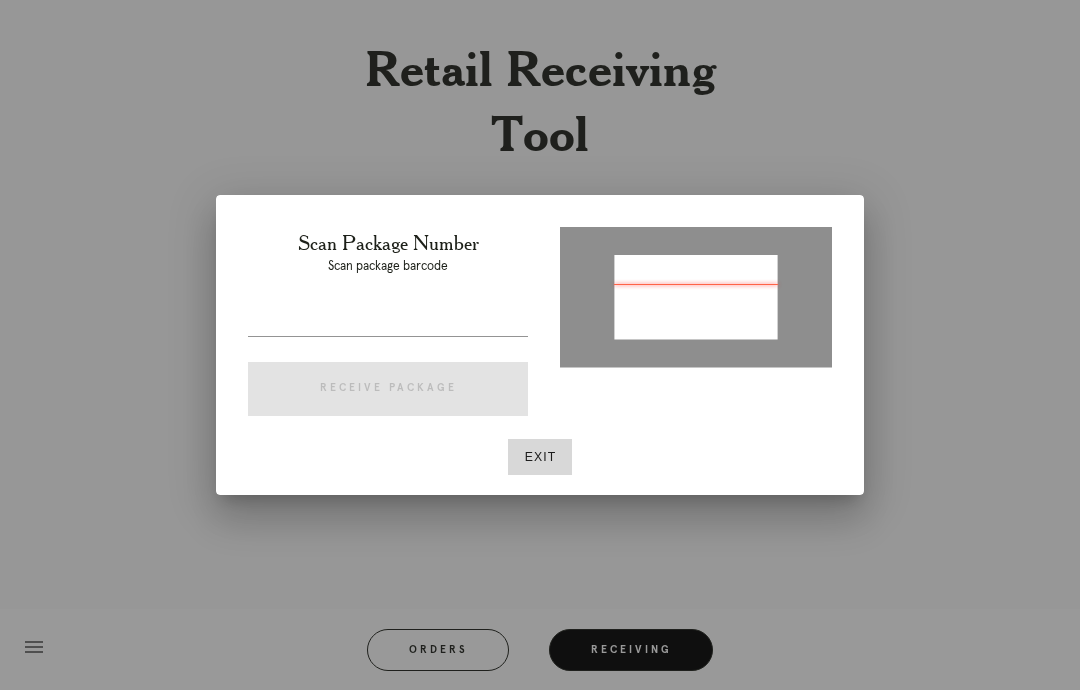 type on "[NUMBER]" 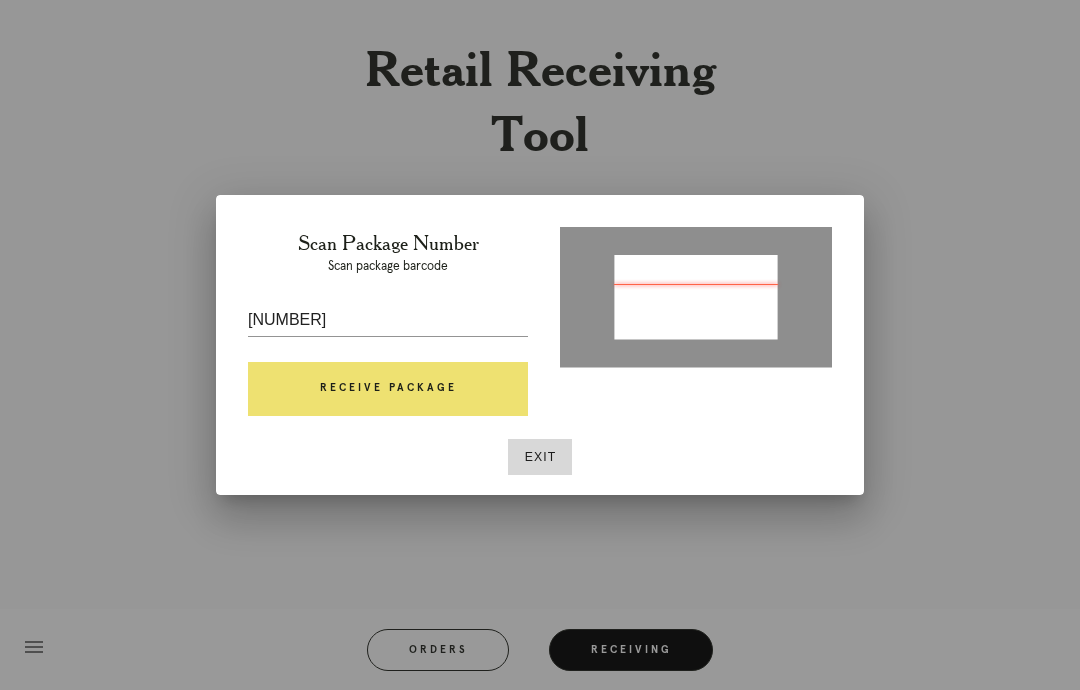 click on "Receive Package" at bounding box center [388, 389] 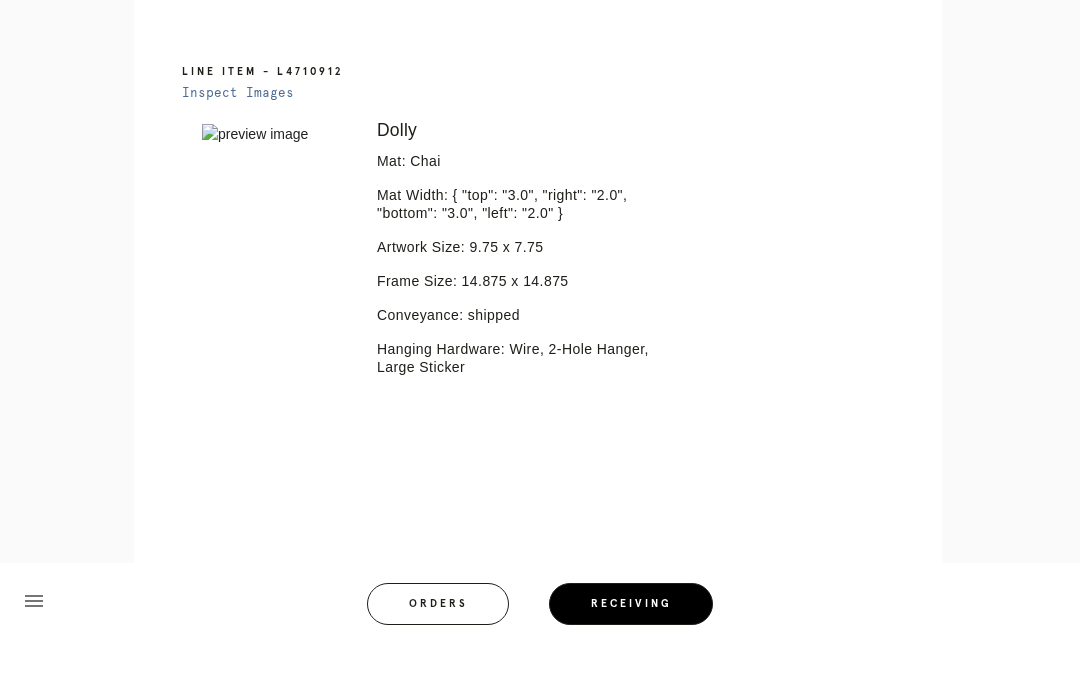 scroll, scrollTop: 1547, scrollLeft: 0, axis: vertical 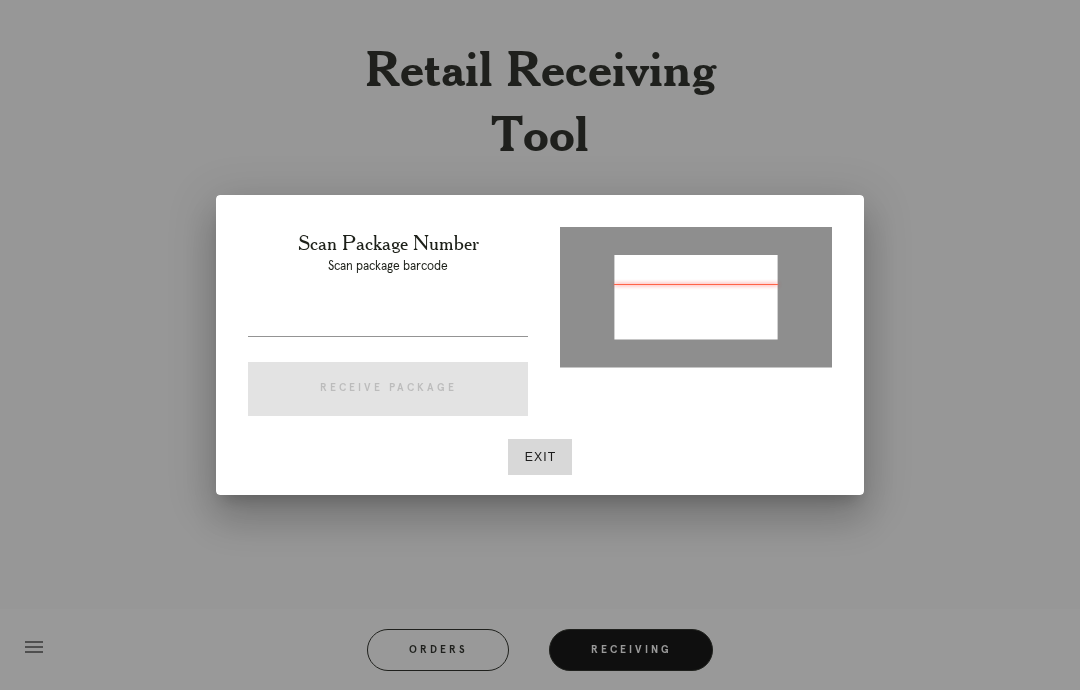 click on "Scan Package Number   Scan package barcode     Receive Package" at bounding box center (388, 327) 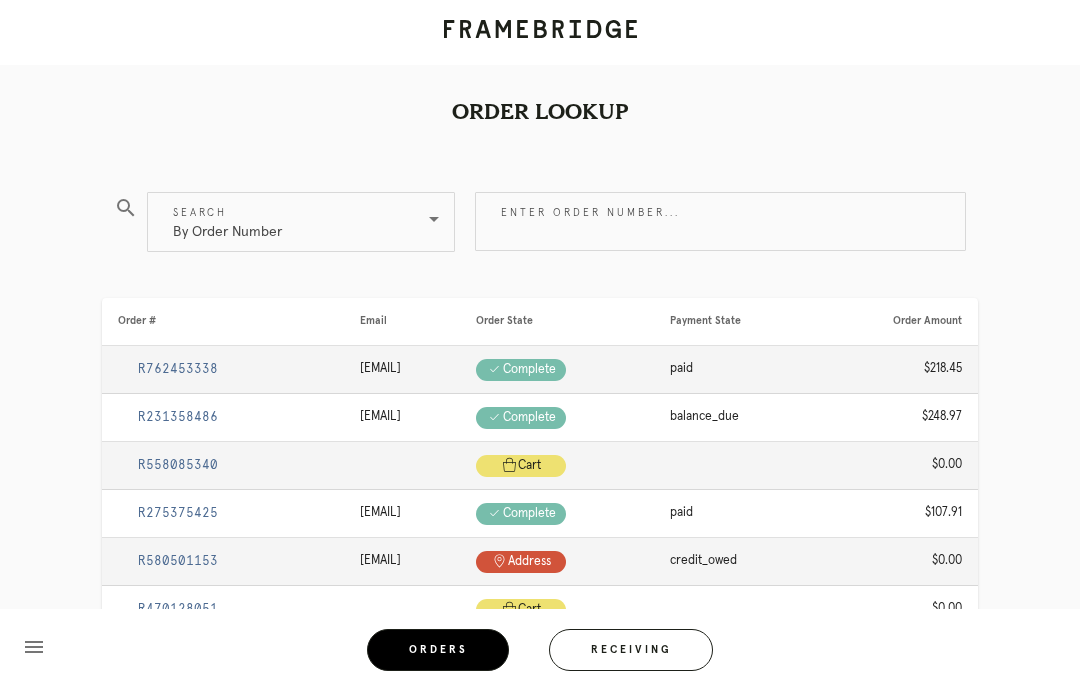 click on "Enter order number..." at bounding box center [720, 221] 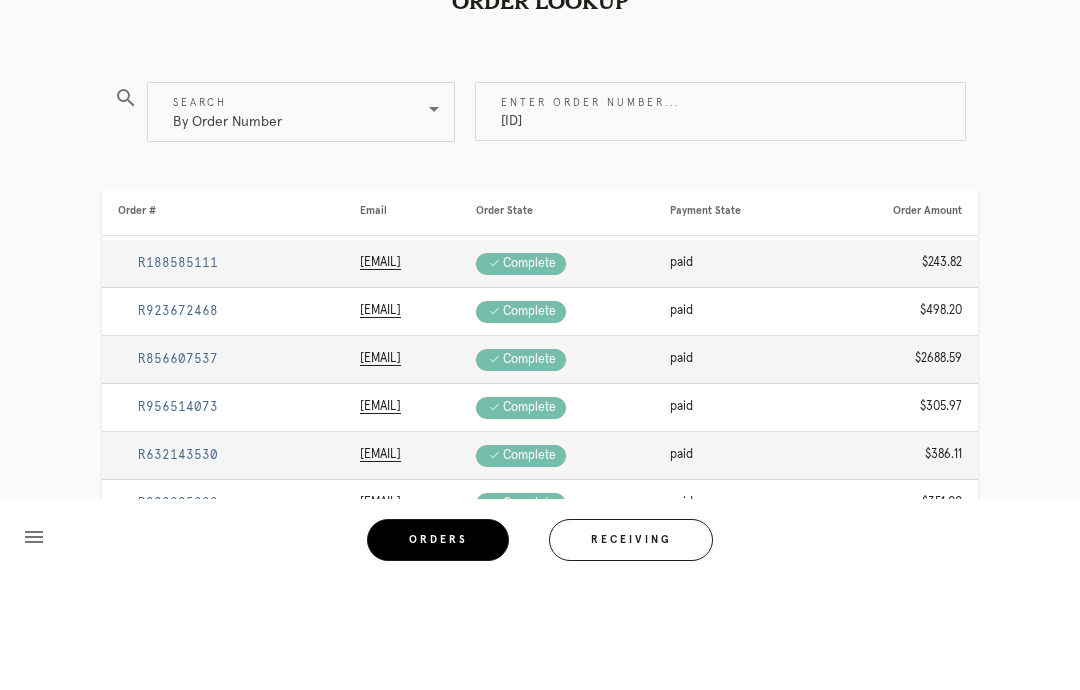scroll, scrollTop: 110, scrollLeft: 0, axis: vertical 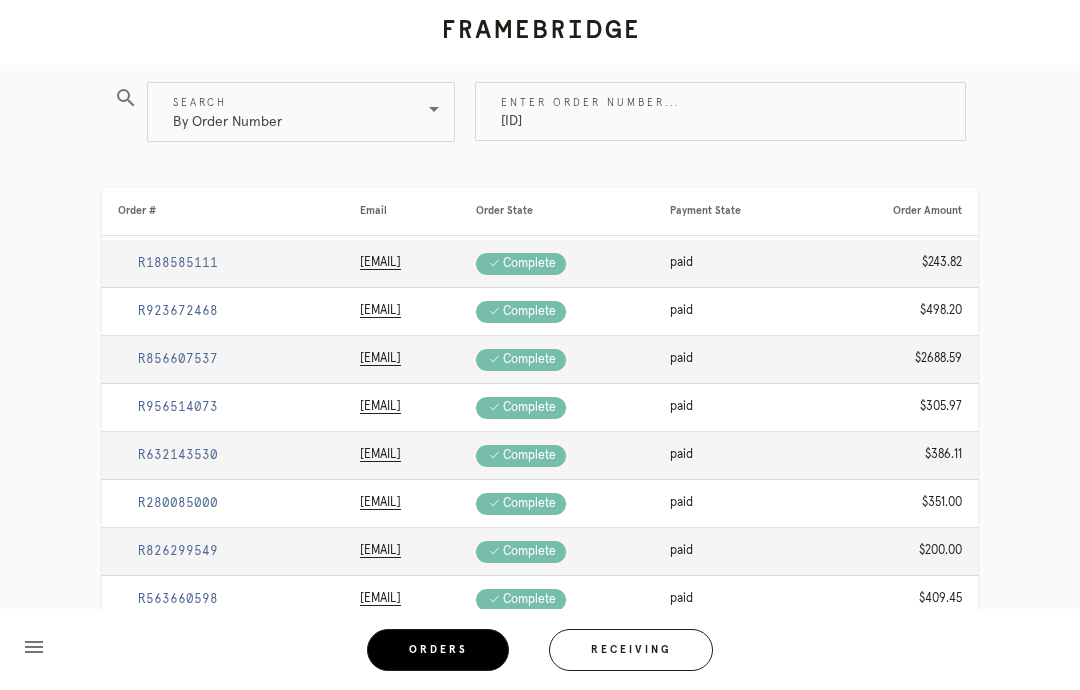 click on "M761737856" at bounding box center (720, 111) 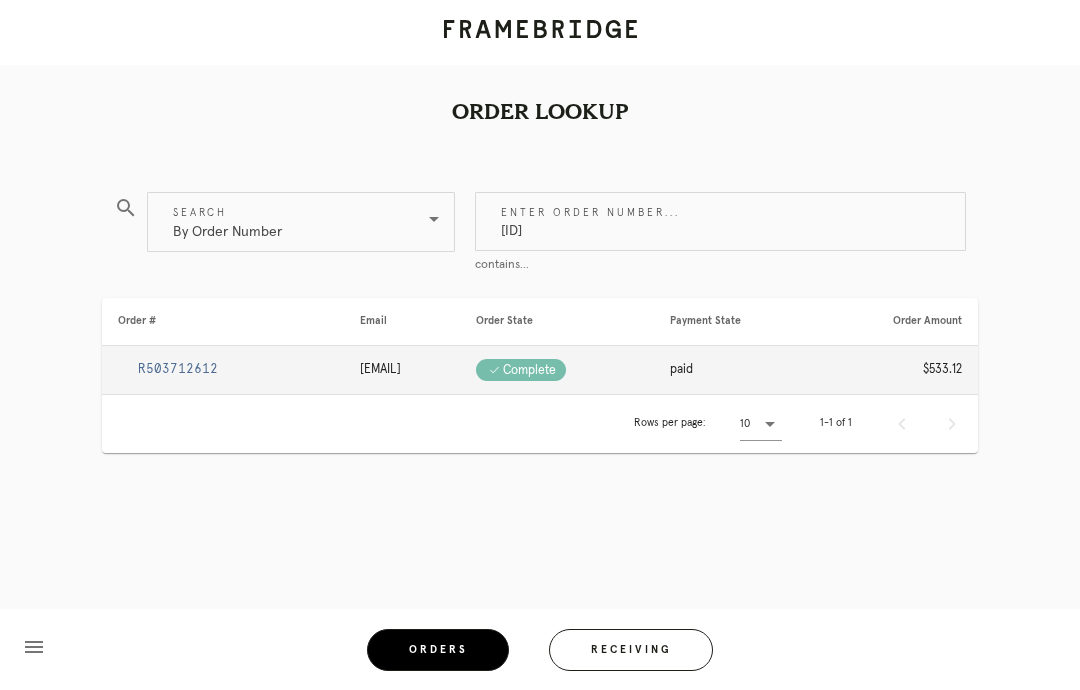 scroll, scrollTop: 80, scrollLeft: 0, axis: vertical 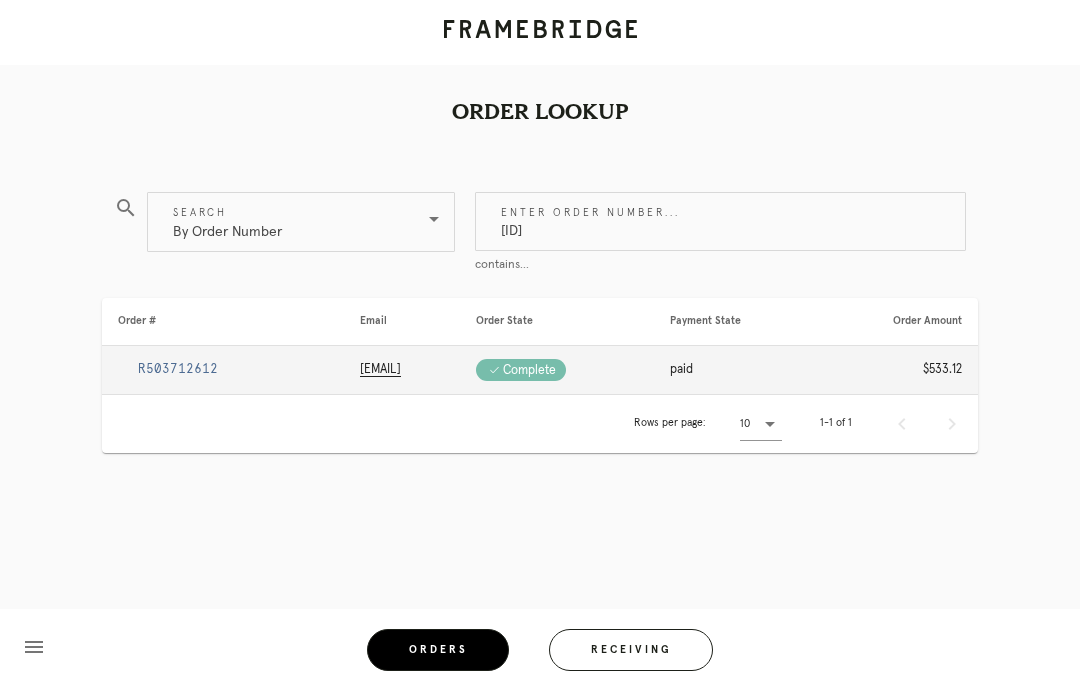 type on "M761737856" 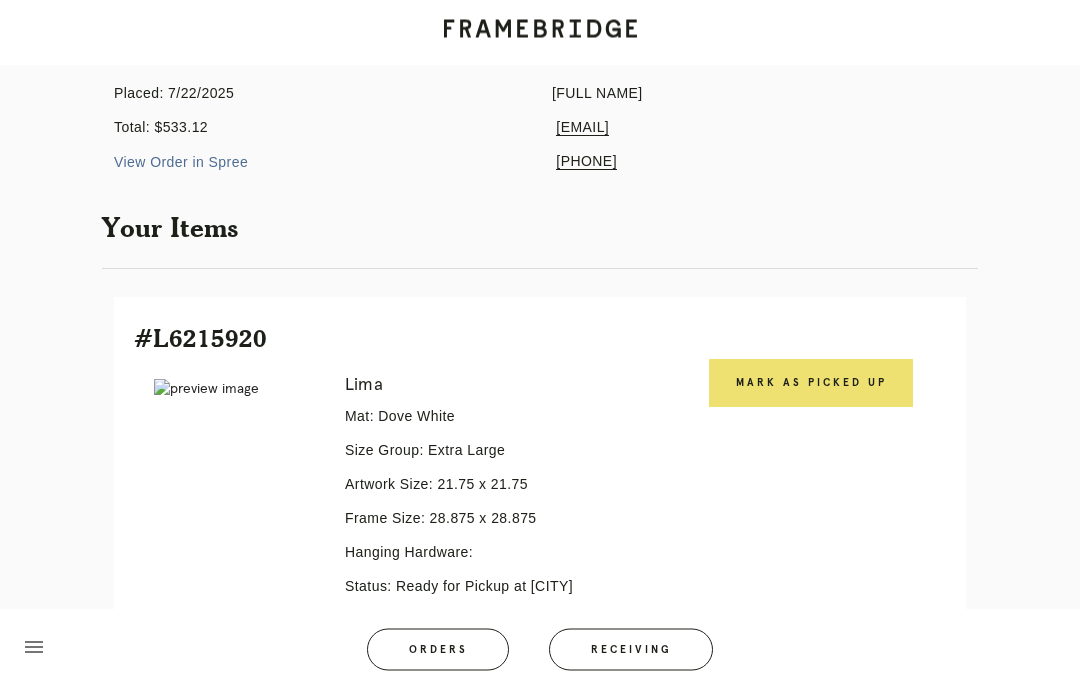 scroll, scrollTop: 0, scrollLeft: 0, axis: both 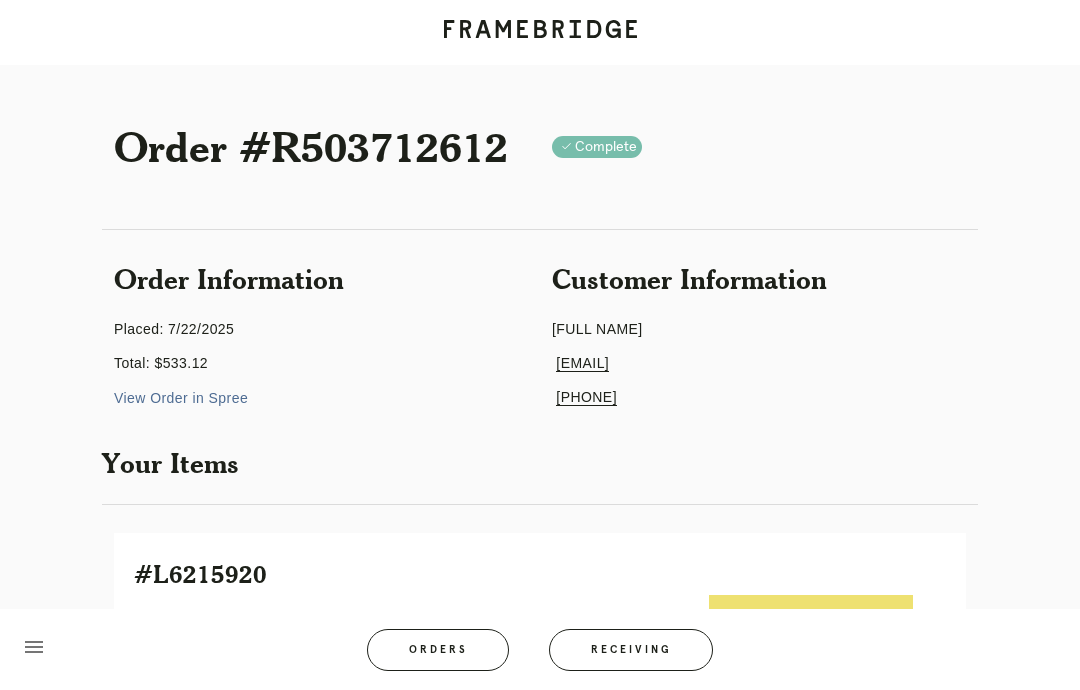 click on "Receiving" at bounding box center [631, 650] 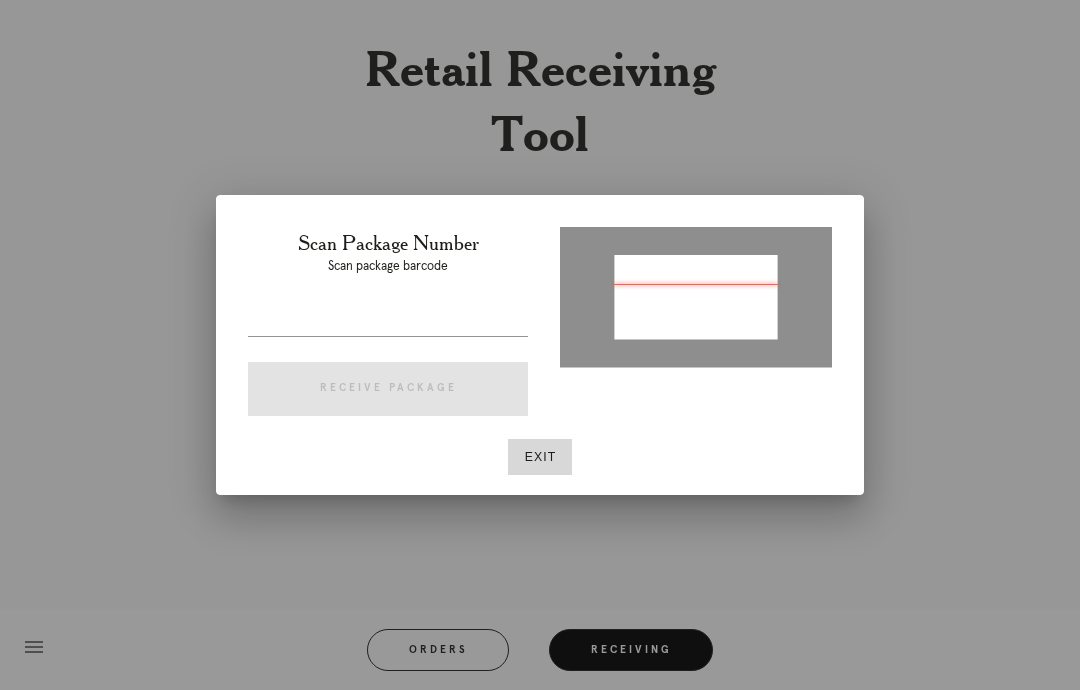 type on "P960172827161365" 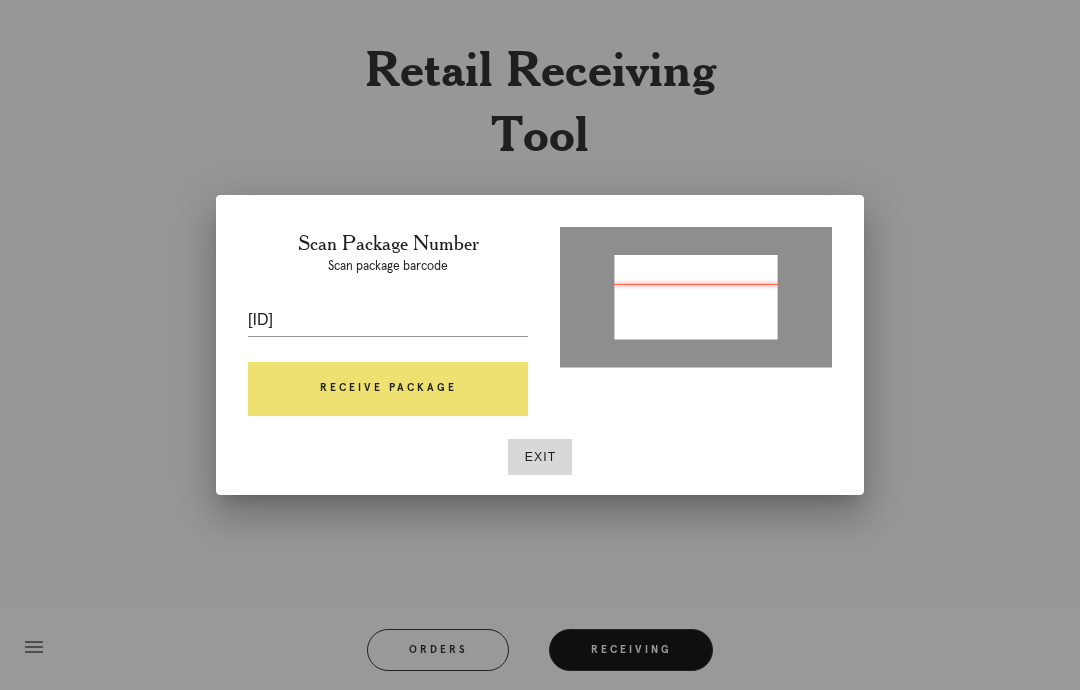 click on "Receive Package" at bounding box center (388, 389) 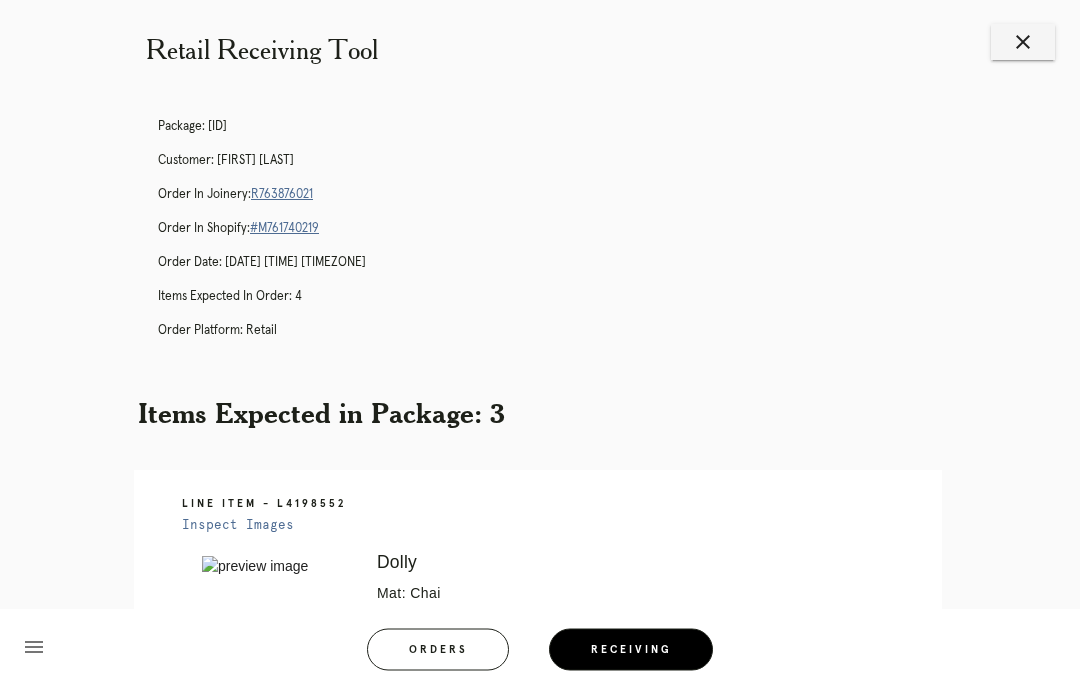 scroll, scrollTop: 0, scrollLeft: 0, axis: both 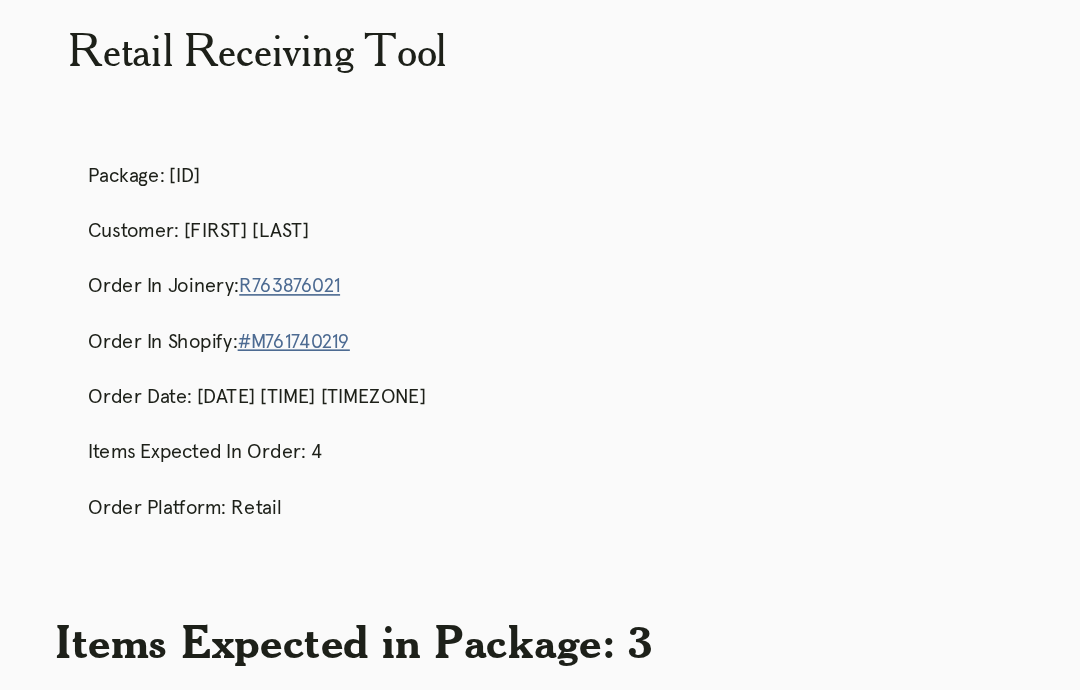 click on "Line Item - L4198552
Inspect Images
Error retreiving frame spec #9779290
Dolly
Mat: Chai
Mat Width: {
"top": "2.0",
"right": "2.125",
"bottom": "2.0",
"left": "2.125"
}
Artwork Size:
7.5
x
9.75
Frame Size:
12.875
x
14.875
Conveyance: shipped
Hanging Hardware: Corner Brackets & Large Sticker" at bounding box center (538, 764) 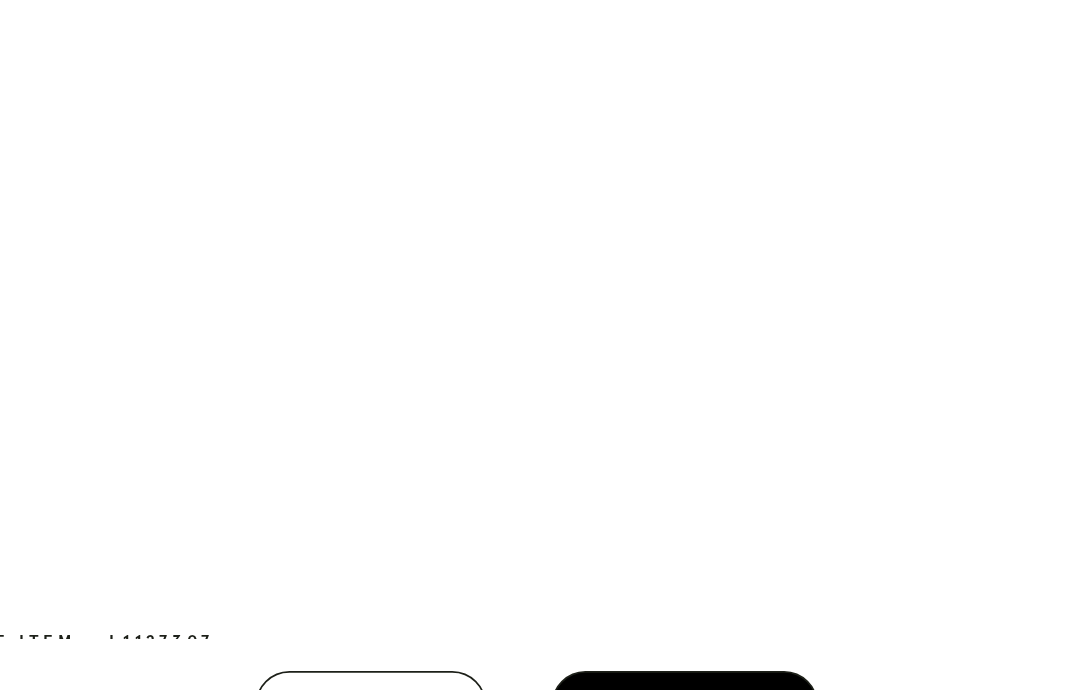 scroll, scrollTop: 941, scrollLeft: 0, axis: vertical 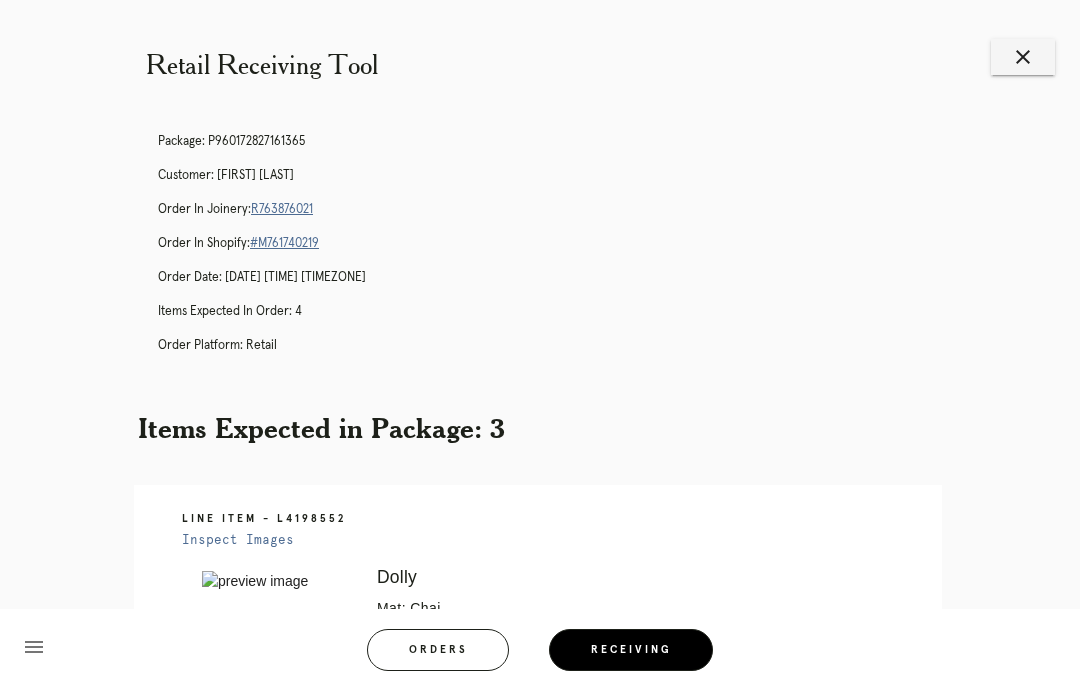 click on "Order Platform: retail" at bounding box center (560, 346) 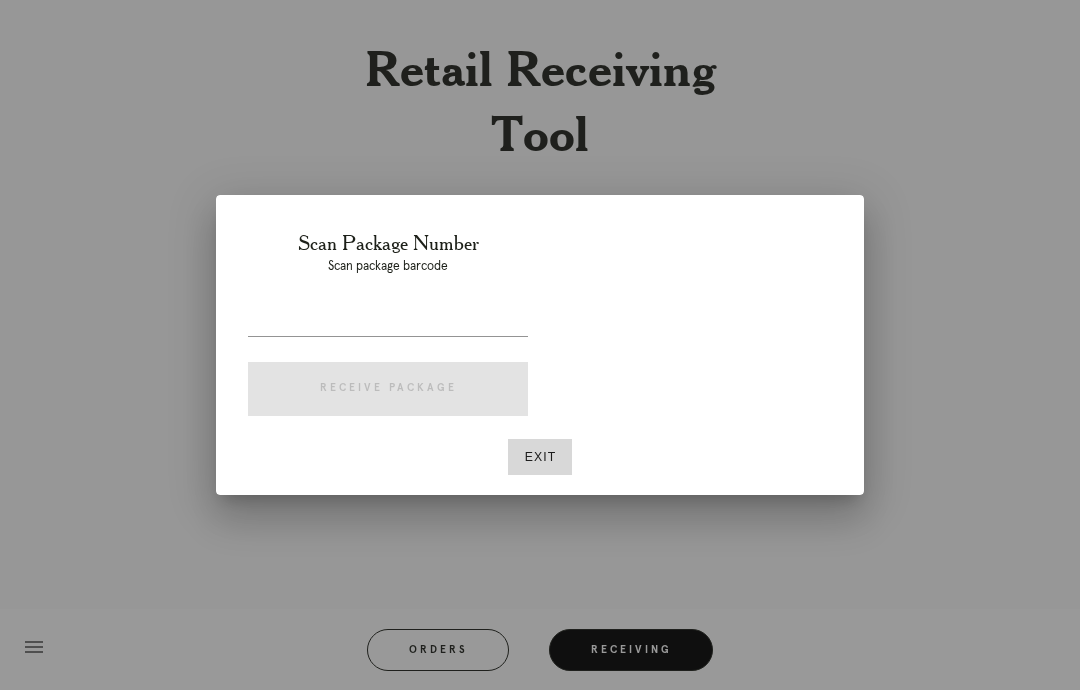 scroll, scrollTop: 0, scrollLeft: 0, axis: both 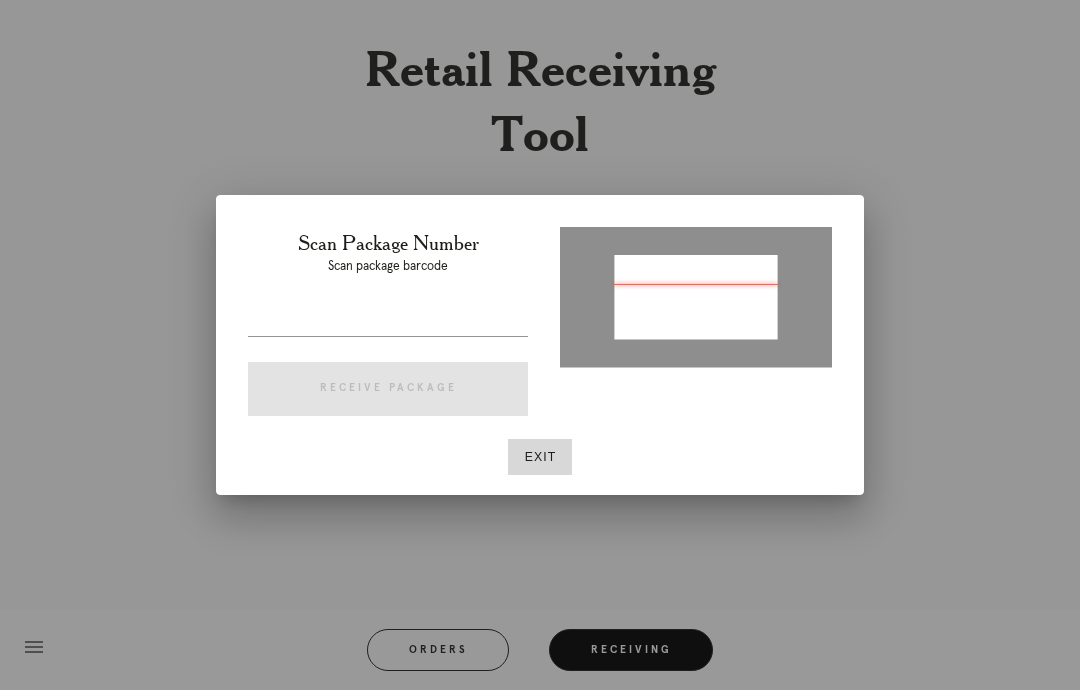 type on "P789834073146826" 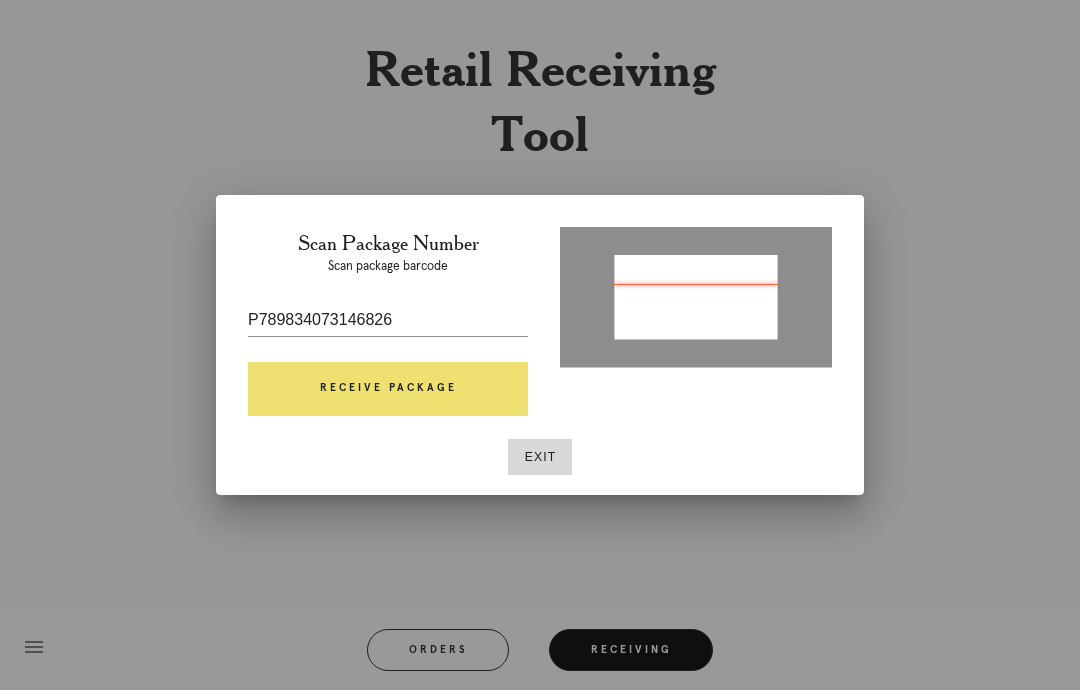 click on "Receive Package" at bounding box center [388, 389] 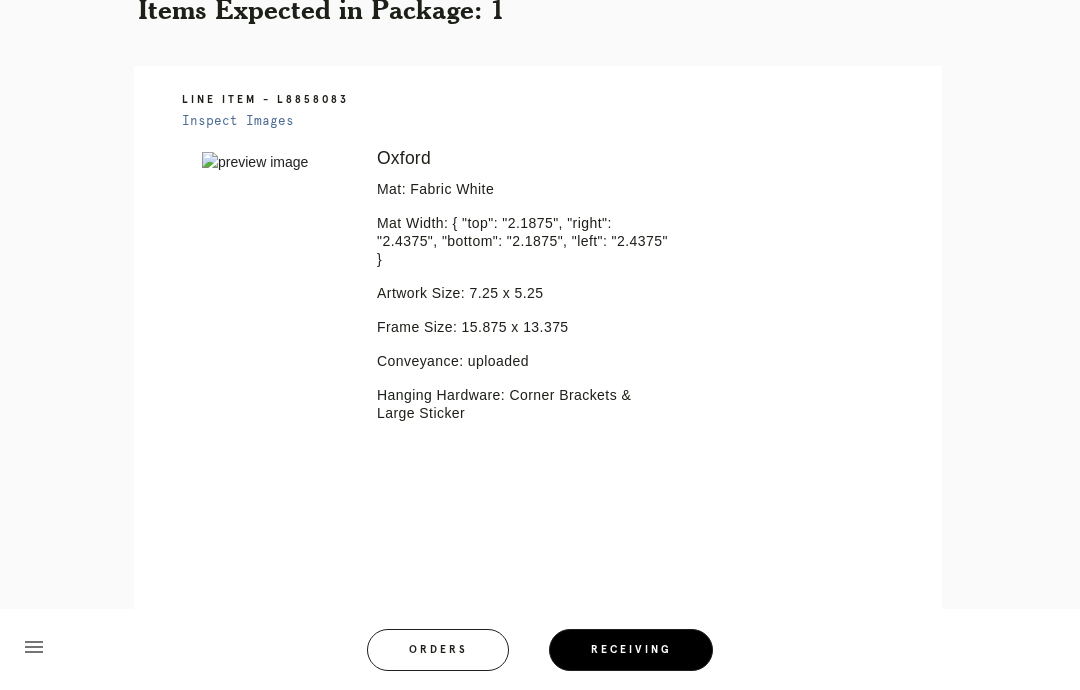 scroll, scrollTop: 499, scrollLeft: 0, axis: vertical 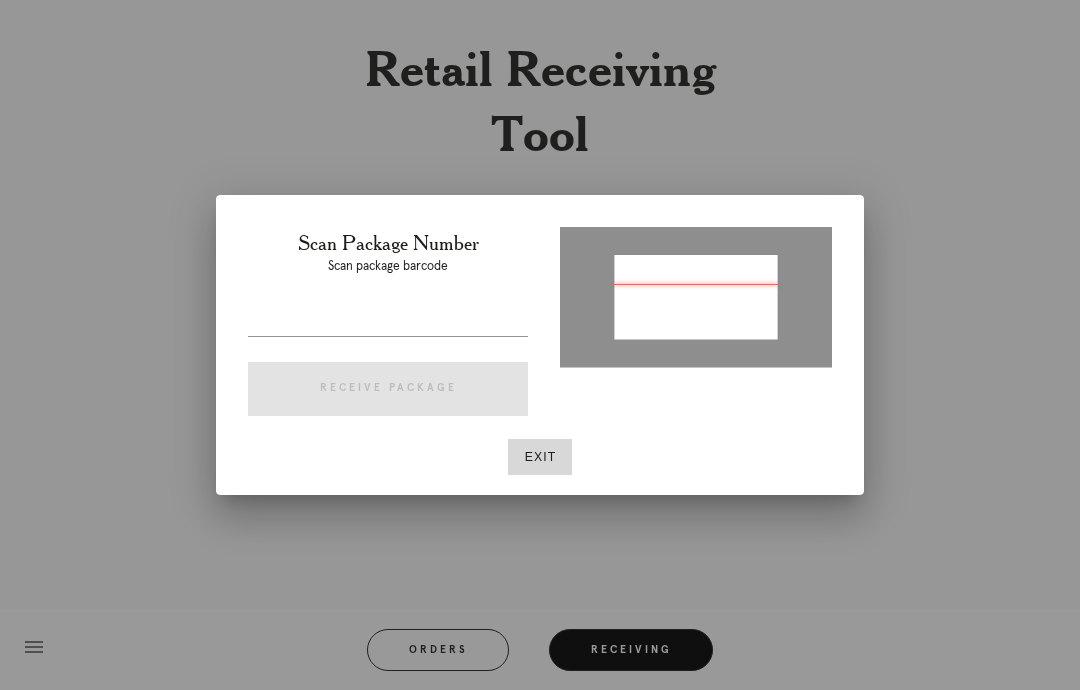 type on "P789834073146826" 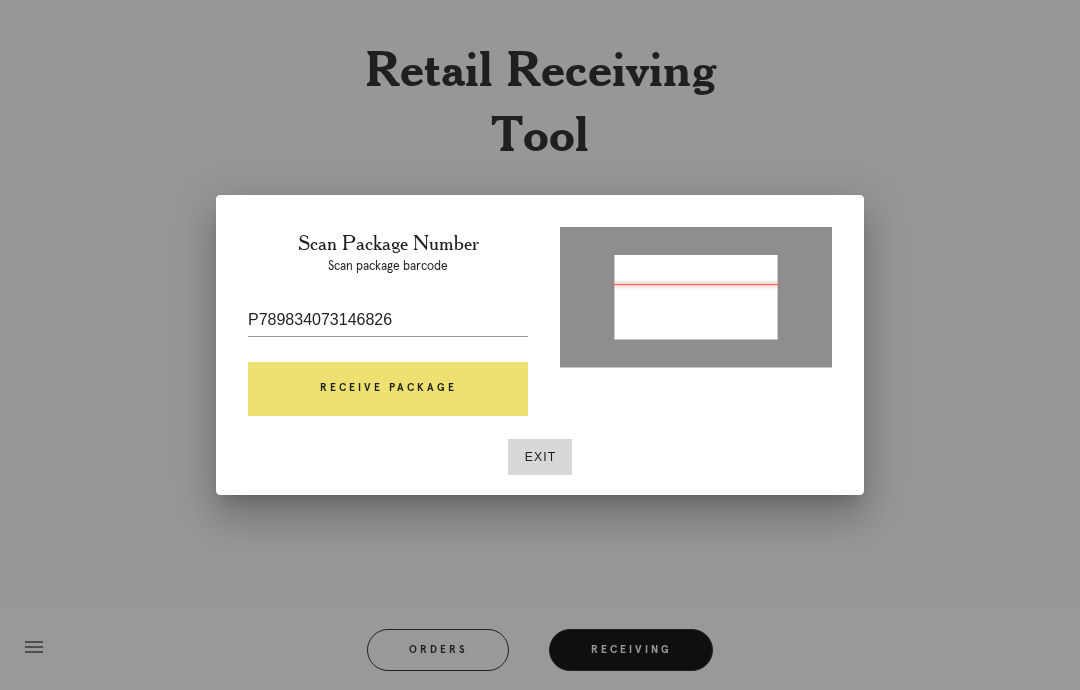 click on "Receive Package" at bounding box center (388, 389) 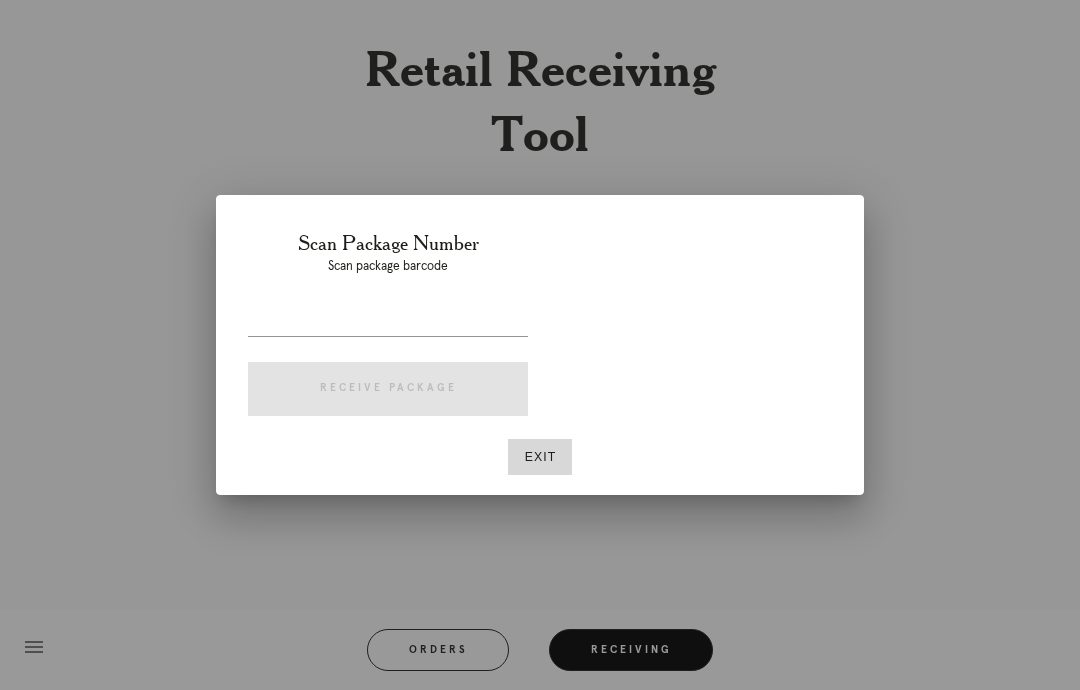 scroll, scrollTop: 0, scrollLeft: 0, axis: both 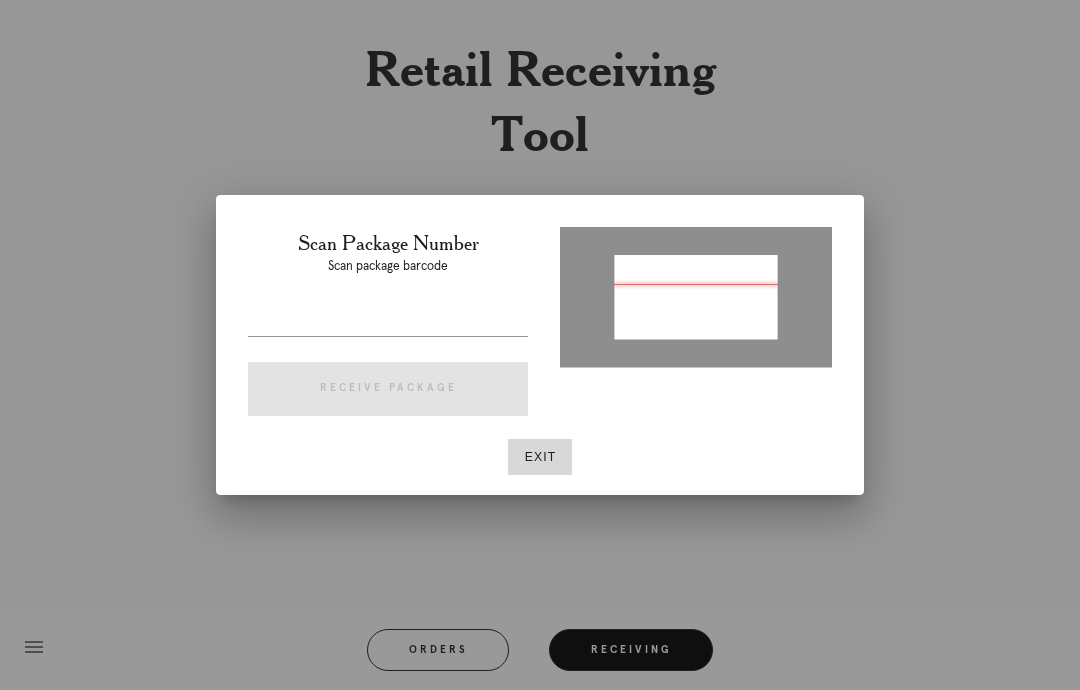 type on "[NUMBER]" 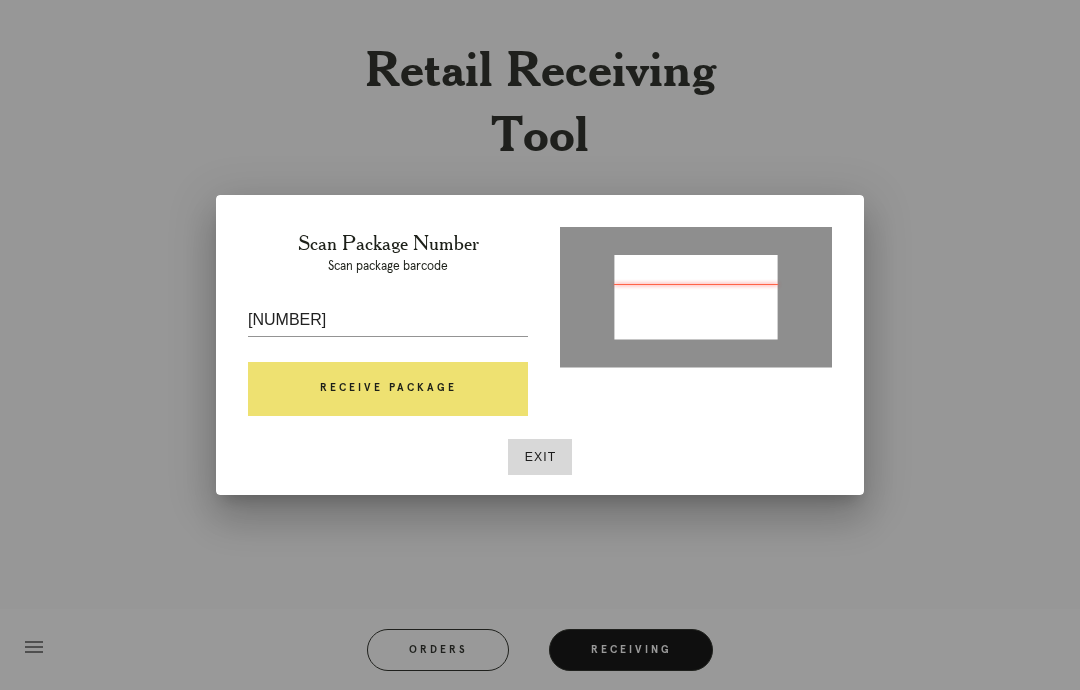 click on "Receive Package" at bounding box center [388, 389] 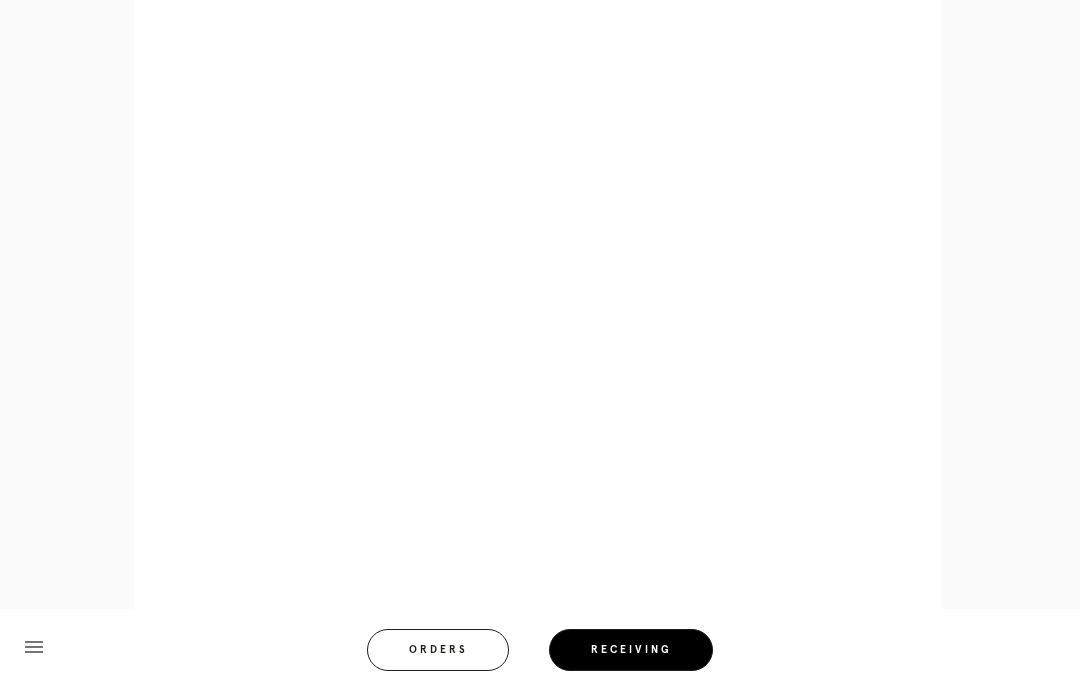 scroll, scrollTop: 983, scrollLeft: 0, axis: vertical 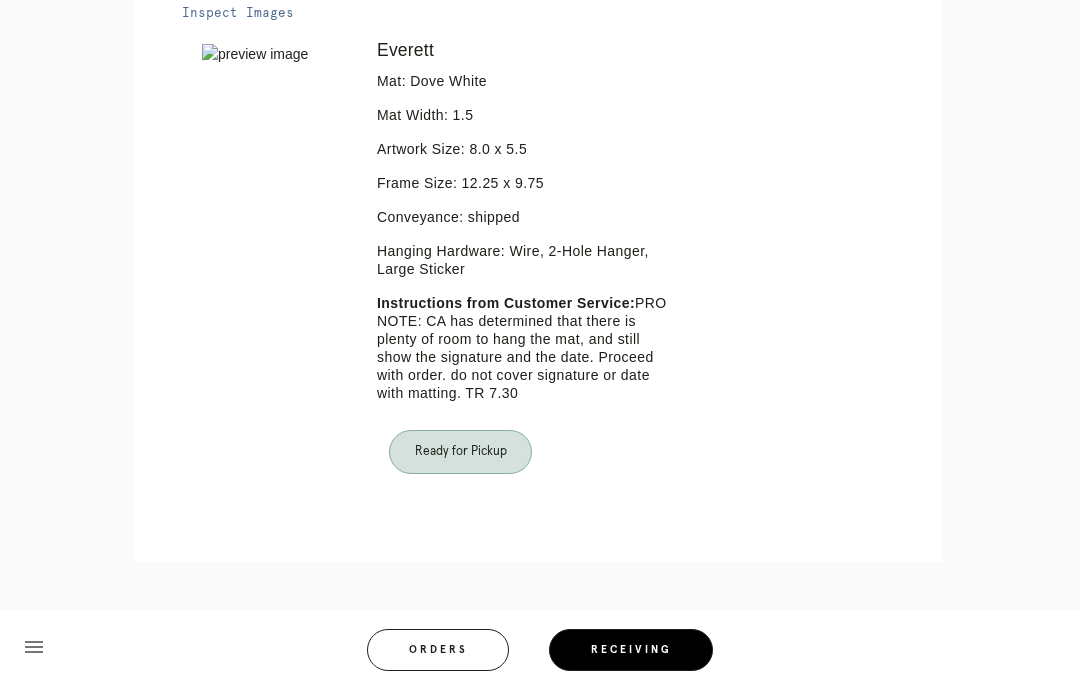 click on "Orders" at bounding box center [438, 650] 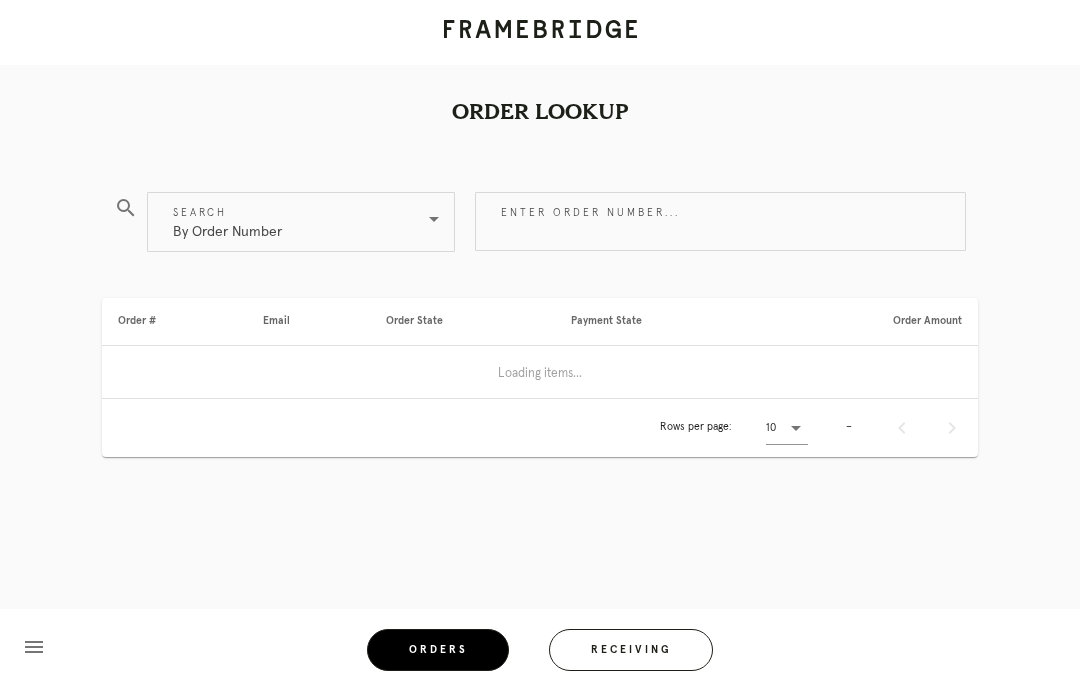 scroll, scrollTop: 80, scrollLeft: 0, axis: vertical 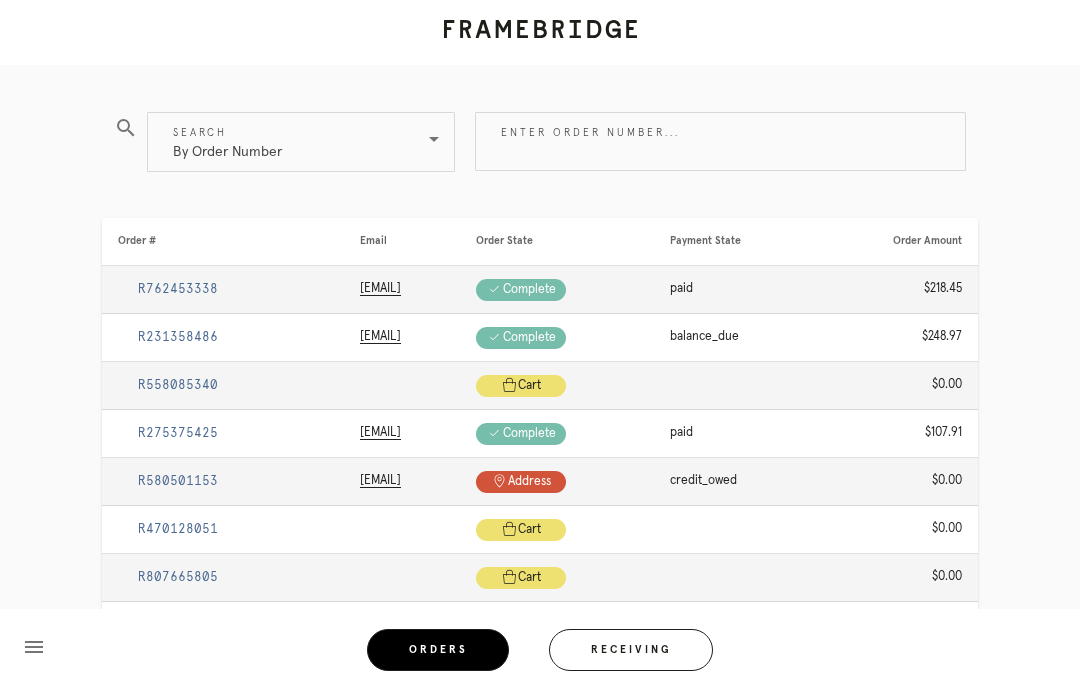 click on "Enter order number..." at bounding box center (720, 141) 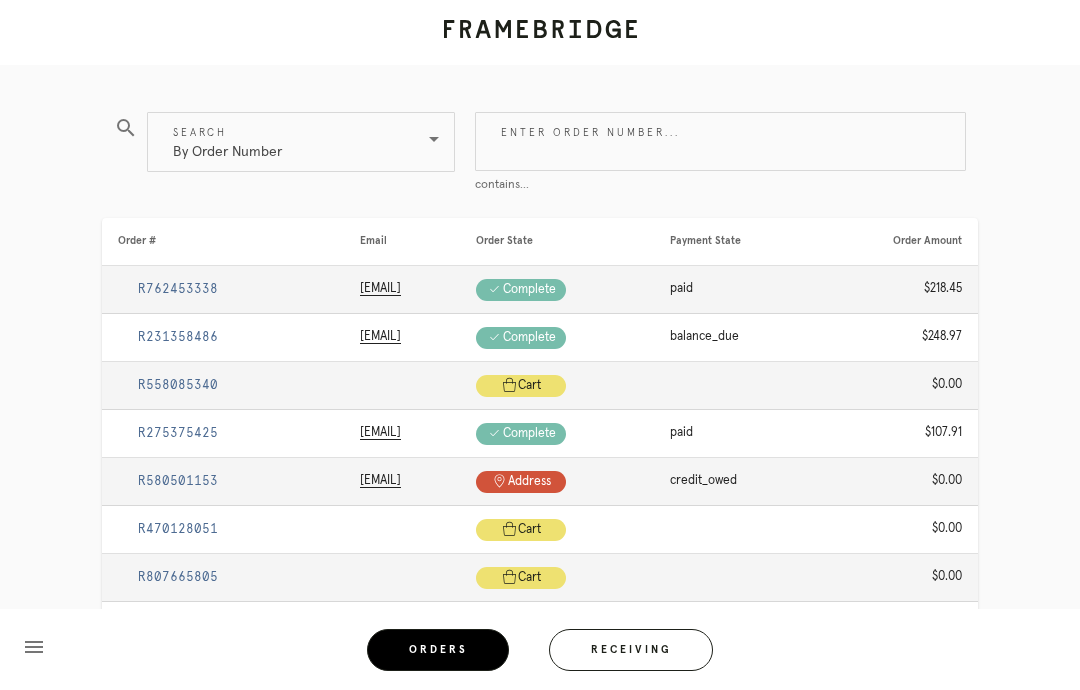 click on "Order Lookup
search Search By Order Number   Enter order number... contains...   Order # Email Order State Payment State Order Amount
R762453338
ginahibshman@gmail.com
Check
.a {
fill: #1d2019;
}
complete
paid
$218.45
R231358486
bryant.elizabethc@gmail.com
Check
.a {
fill: #1d2019;
}
complete
balance_due
$248.97
R558085340
Cart
.a {
fill: #1d2019;
}
cart
$0.00
R275375425
brendangl@gmail.com
Check
.a {
fill: #1d2019;
}
complete
paid
$107.91
R580501153
btallen66@gmail.com
Pin
.a {
fill: #1d2019;
}
address
credit_owed
$0.00
Cart" at bounding box center [540, 443] 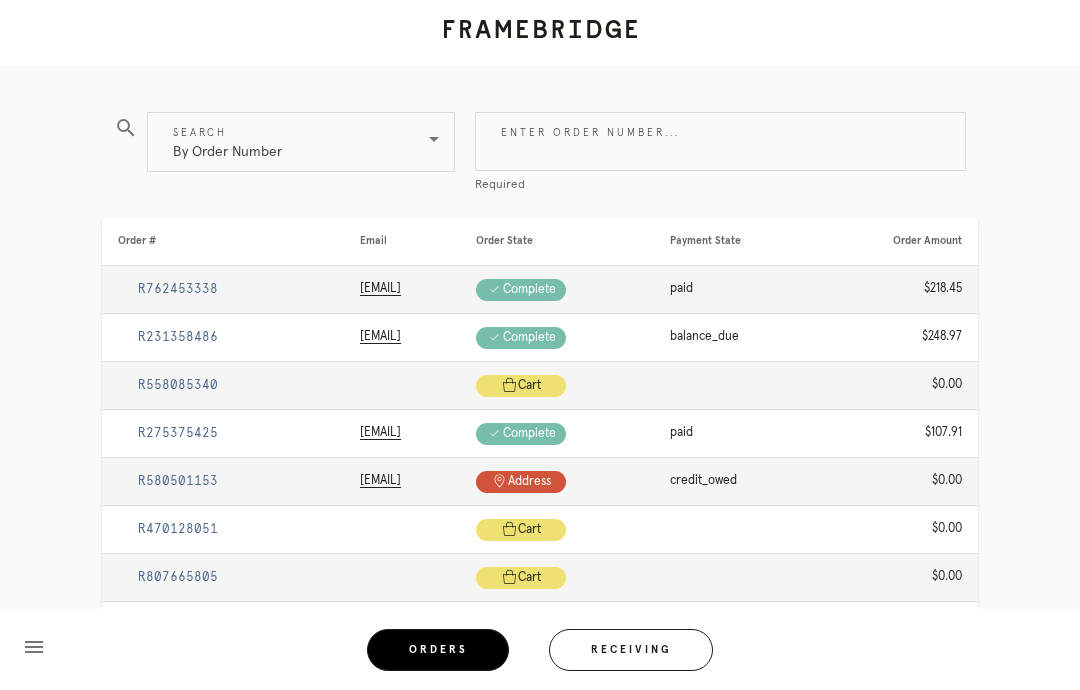 click on "Receiving" at bounding box center (631, 650) 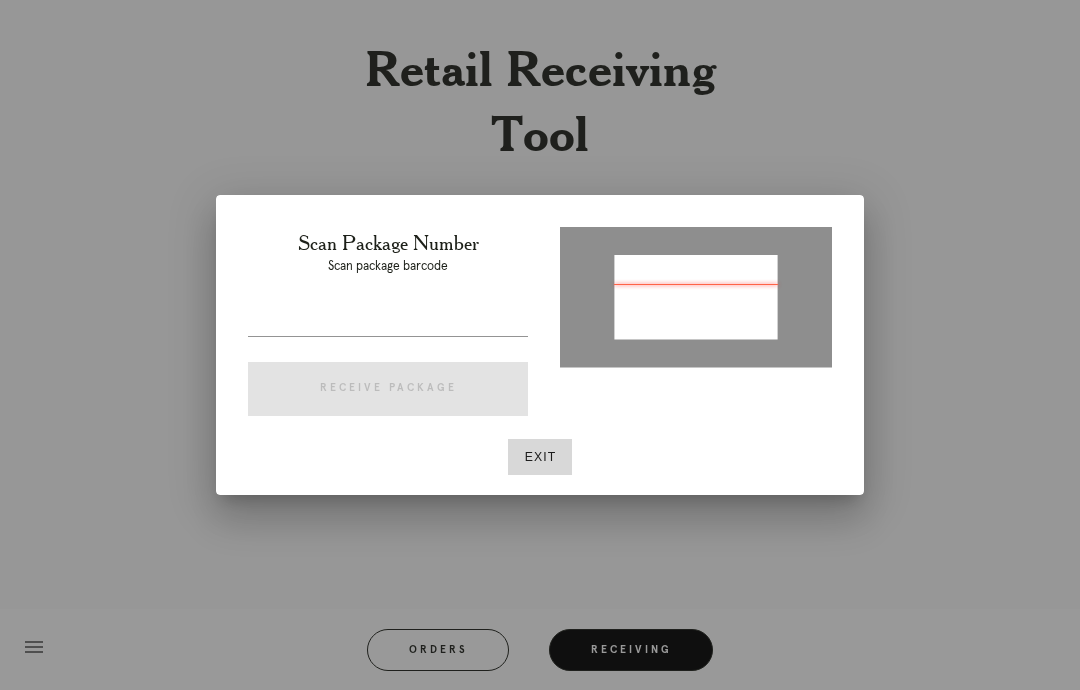 type on "P789834073146826" 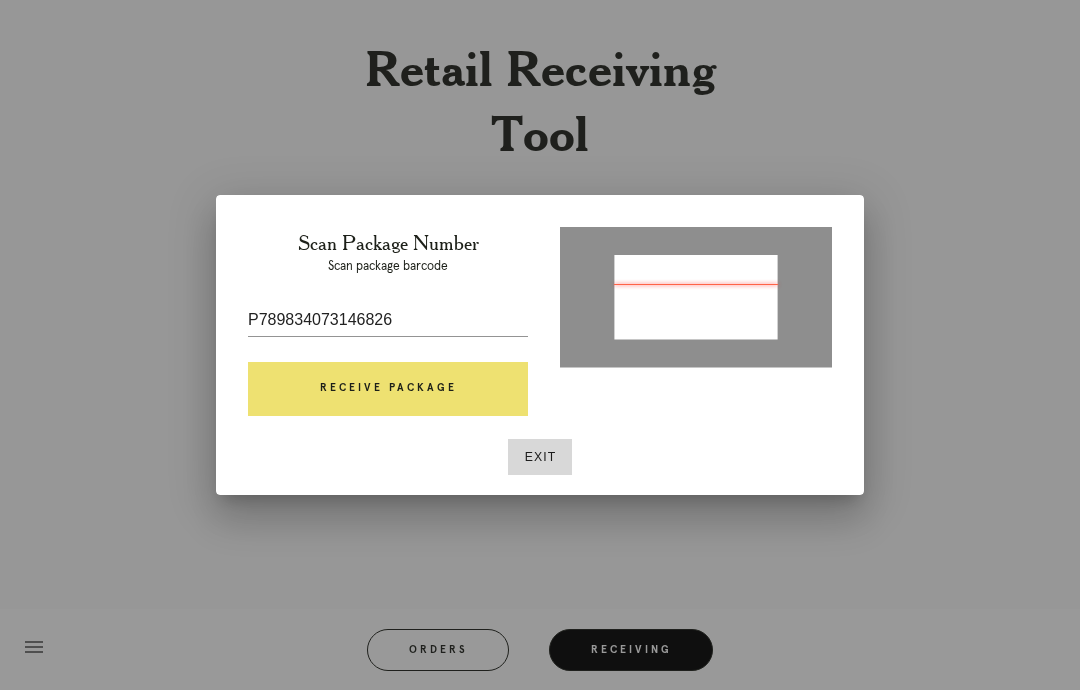click on "Receive Package" at bounding box center [388, 389] 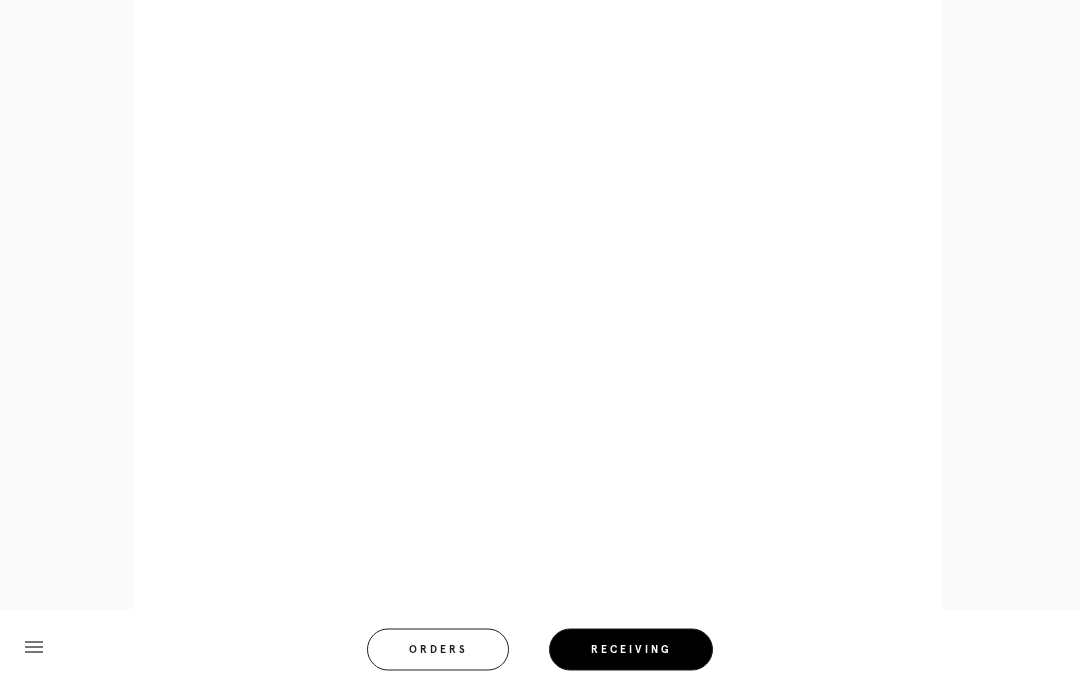 scroll, scrollTop: 895, scrollLeft: 0, axis: vertical 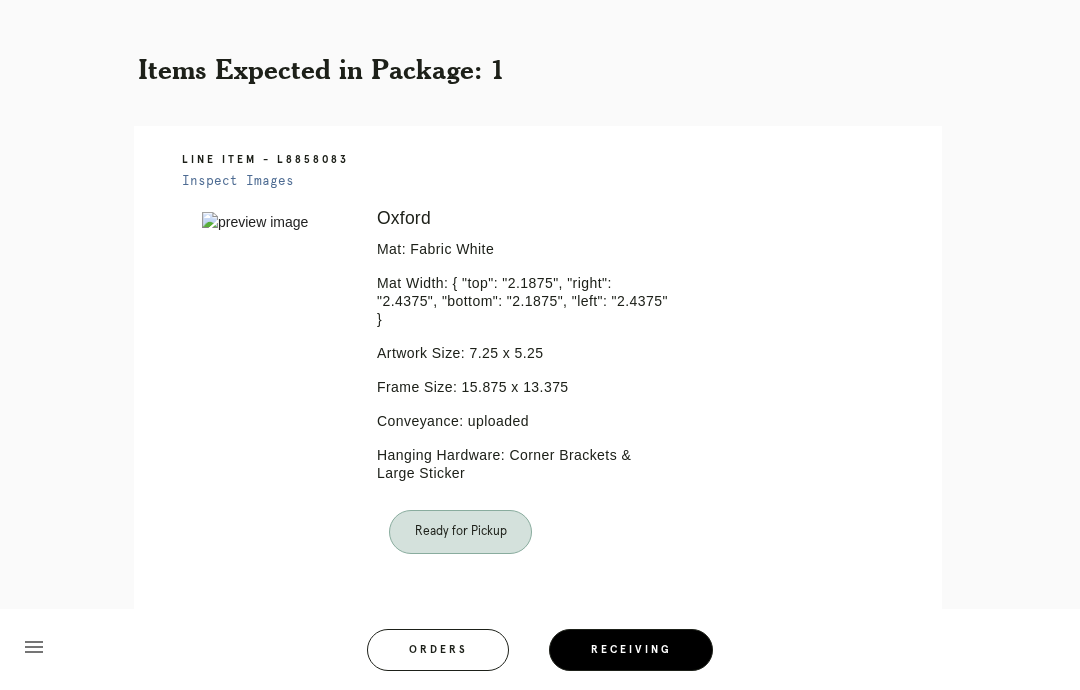 click on "Receiving" at bounding box center [631, 650] 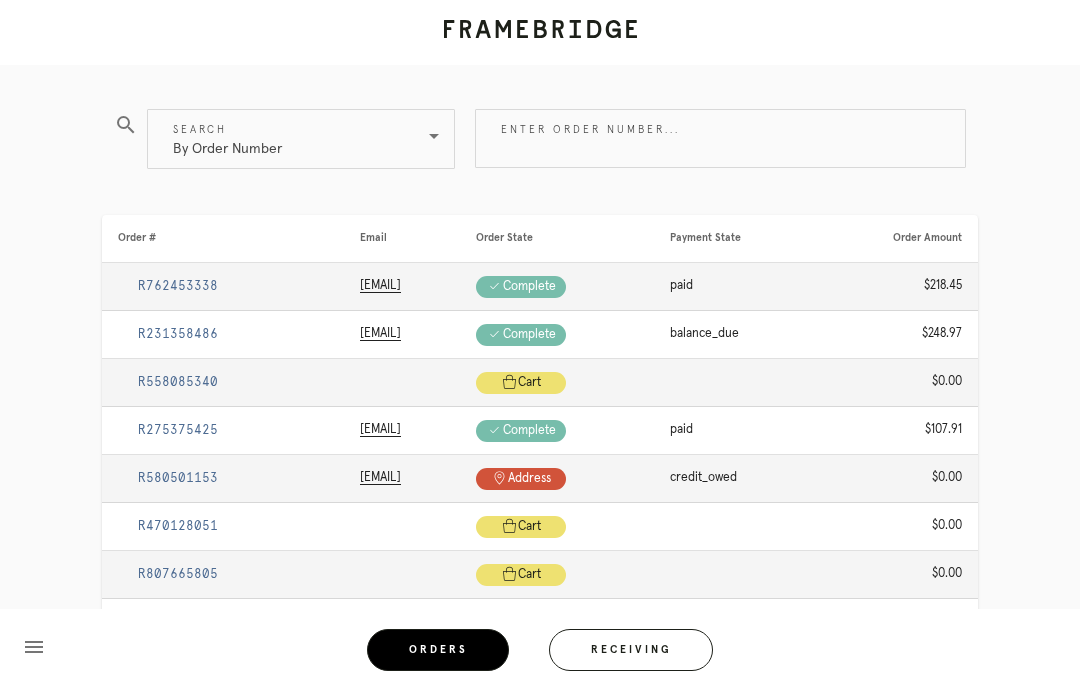 click on "Receiving" at bounding box center (631, 650) 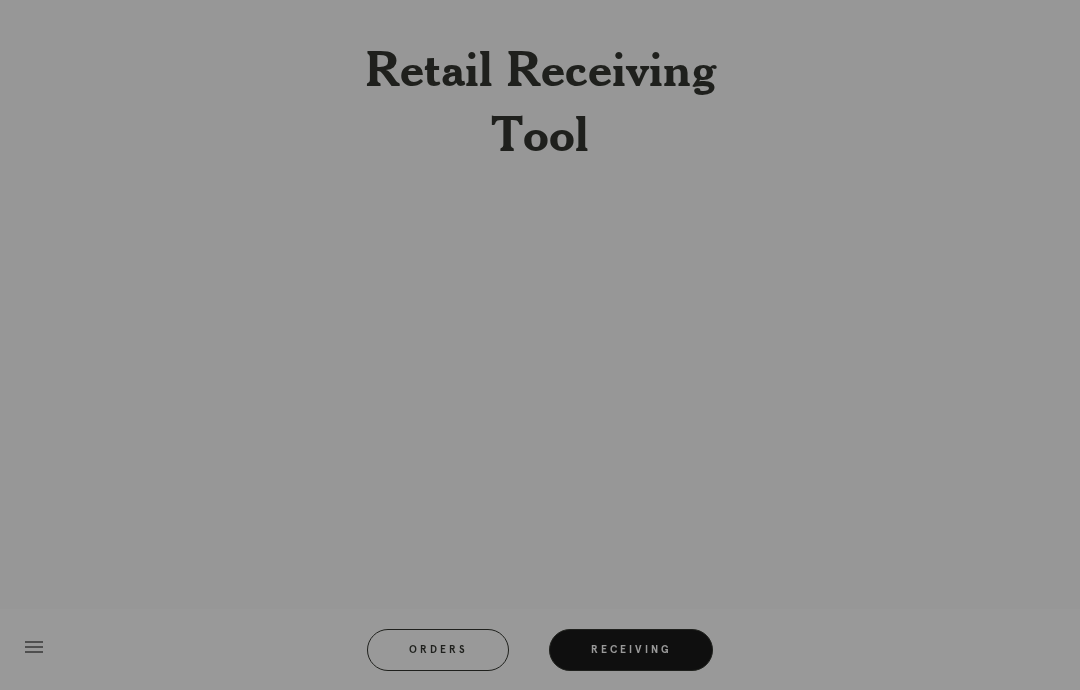 scroll, scrollTop: 80, scrollLeft: 0, axis: vertical 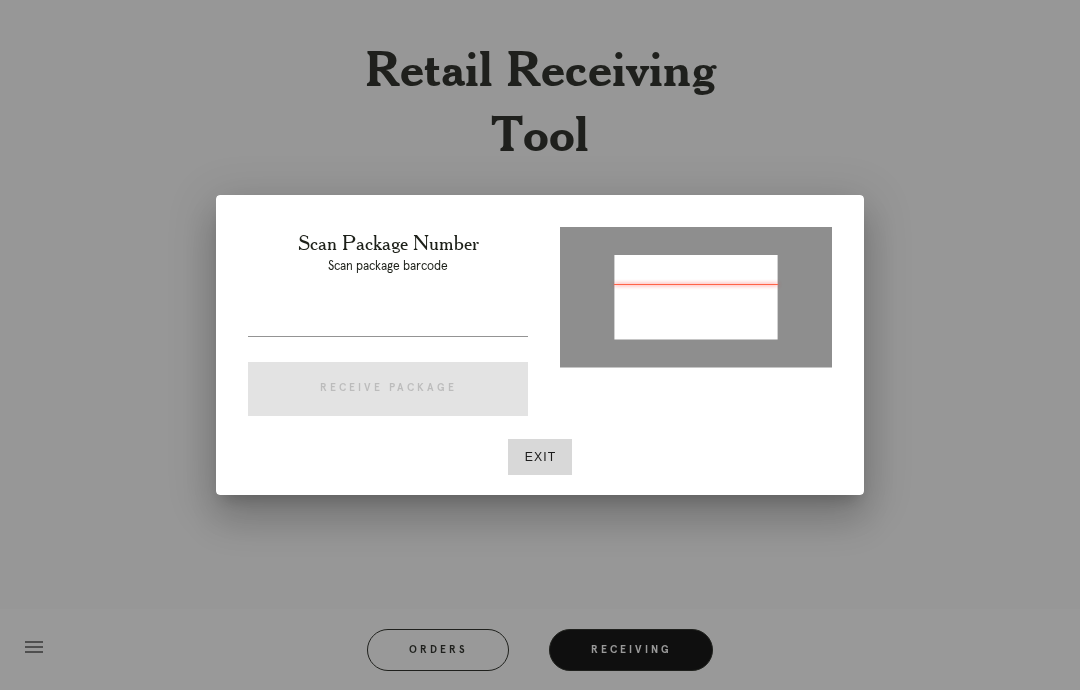 type on "P471185237766194" 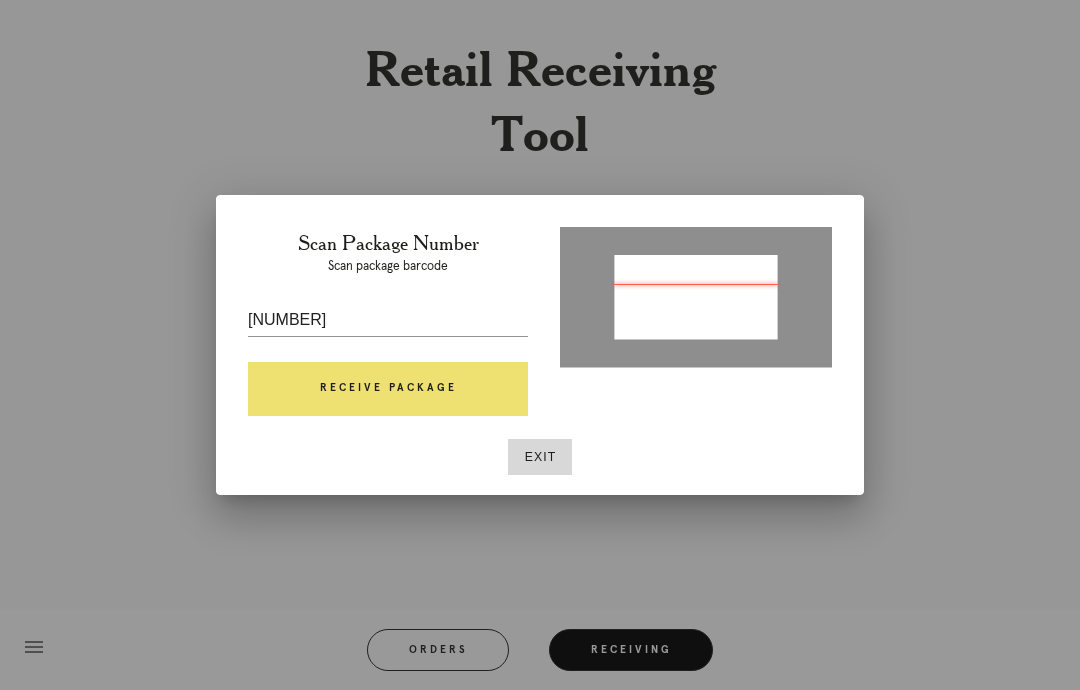 click on "Receive Package" at bounding box center (388, 389) 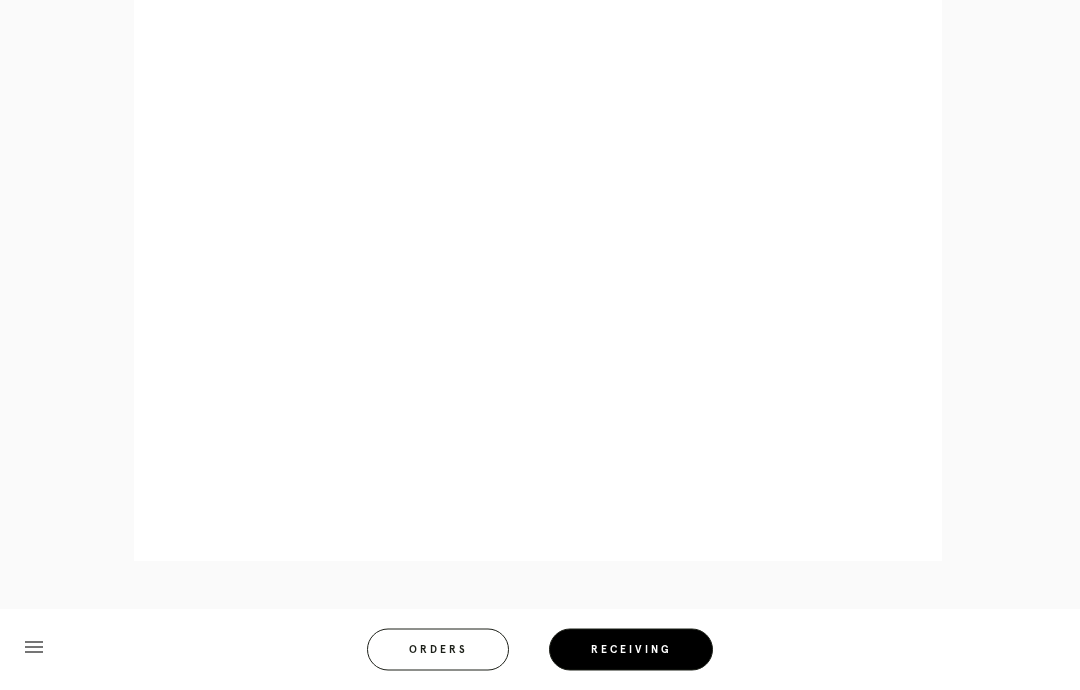 scroll, scrollTop: 859, scrollLeft: 0, axis: vertical 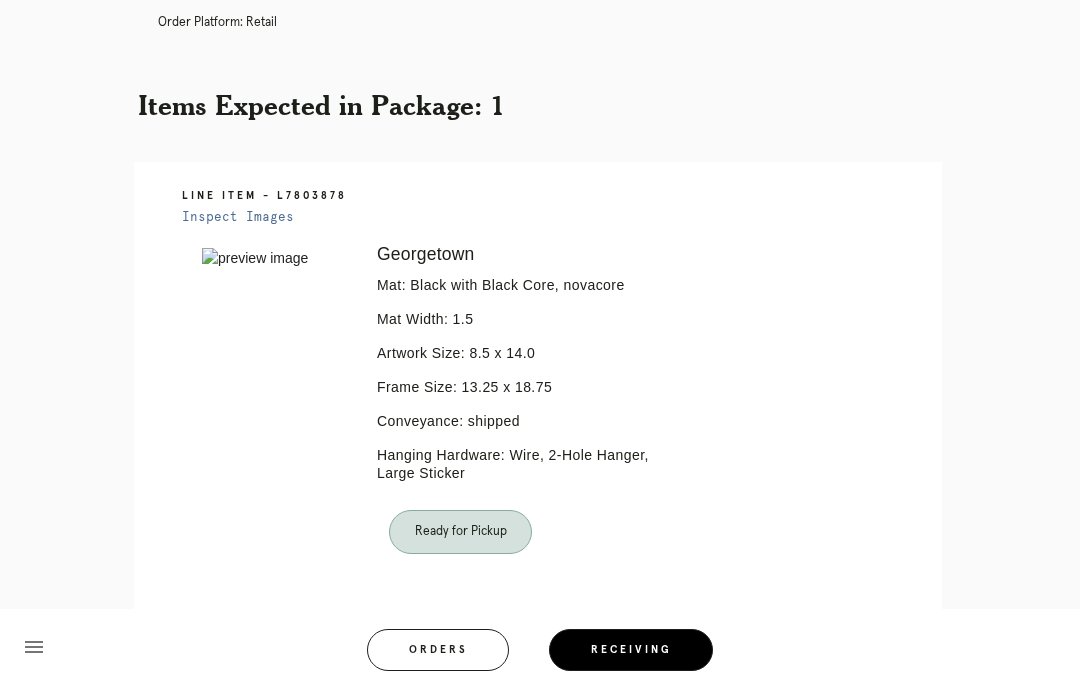 click on "Receiving" at bounding box center (631, 650) 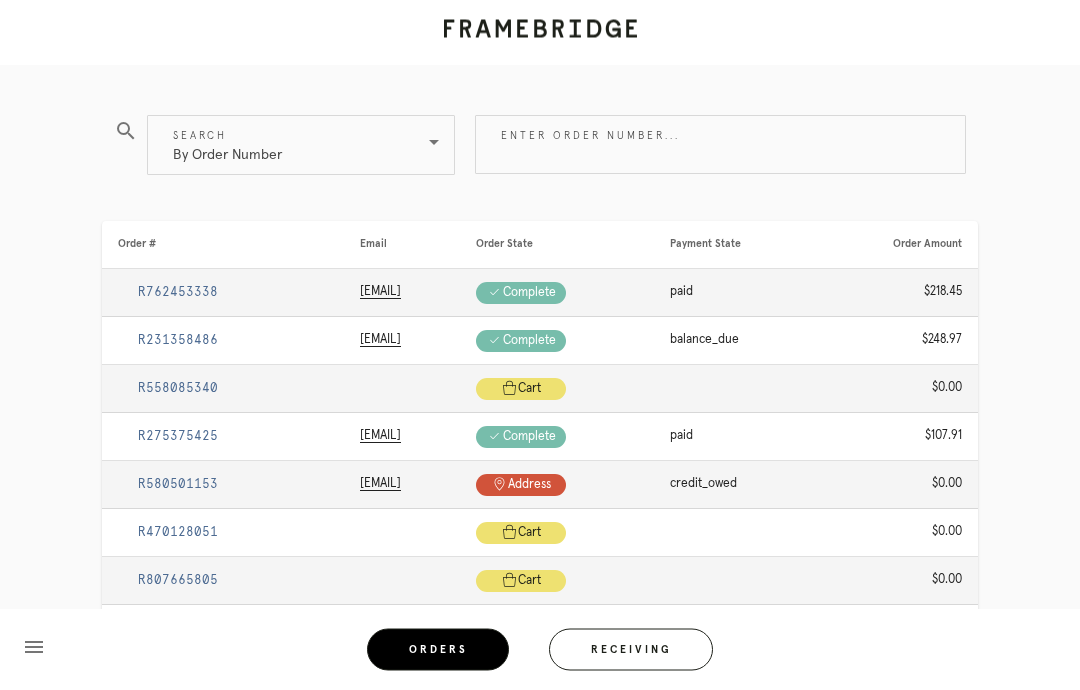 click on "Receiving" at bounding box center [631, 650] 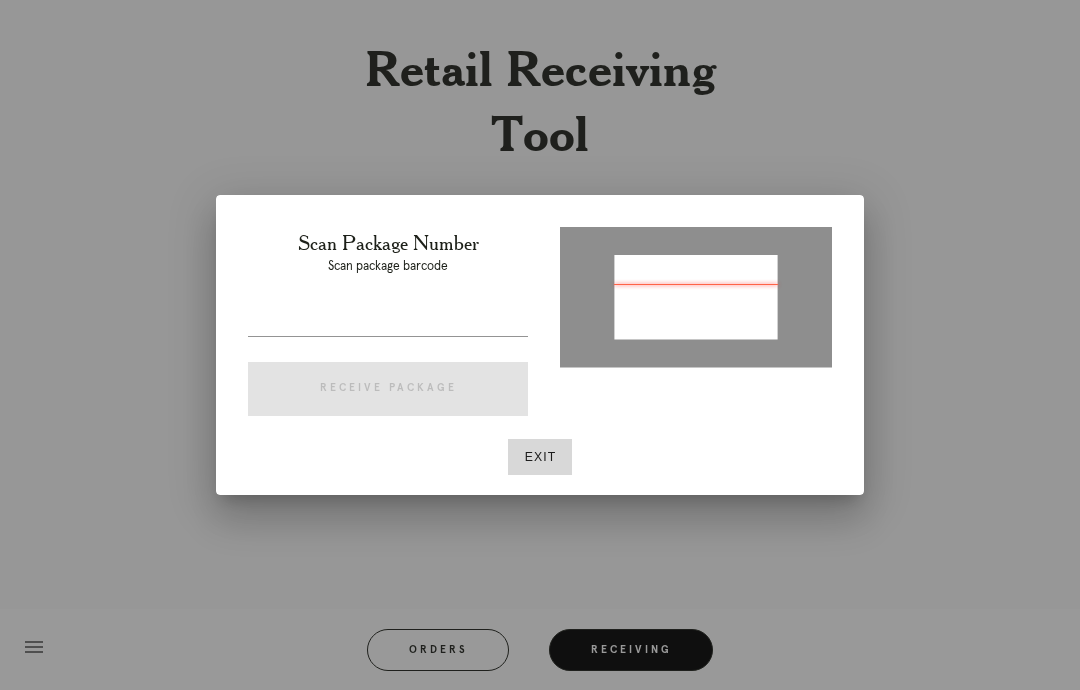 type on "P728632892565828" 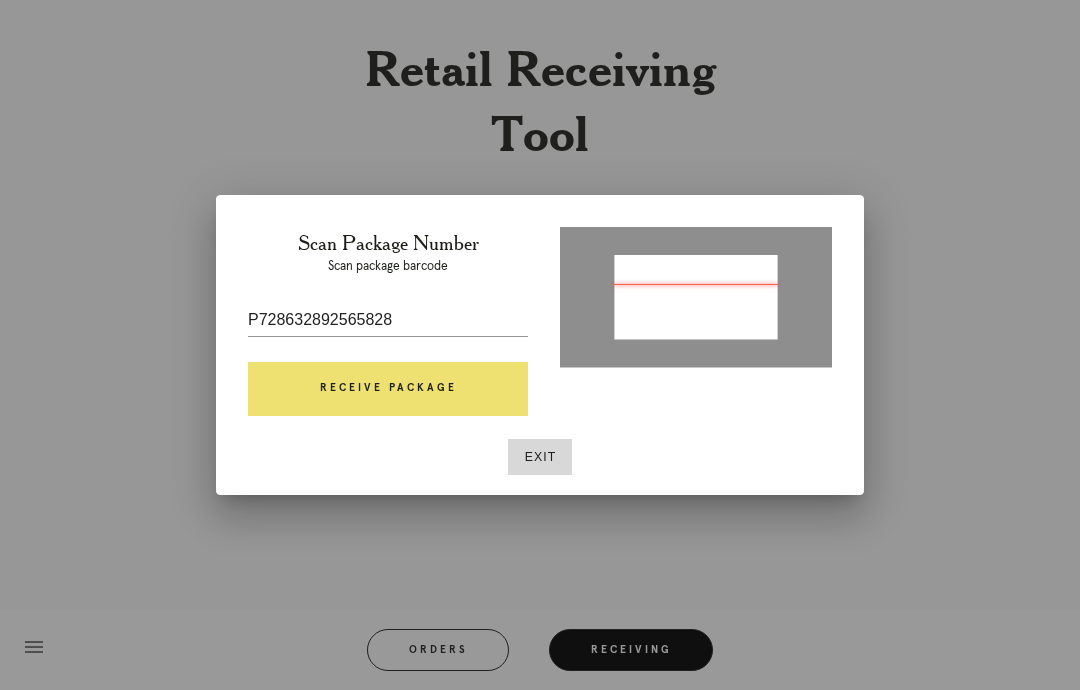 click on "P728632892565828" at bounding box center [388, 320] 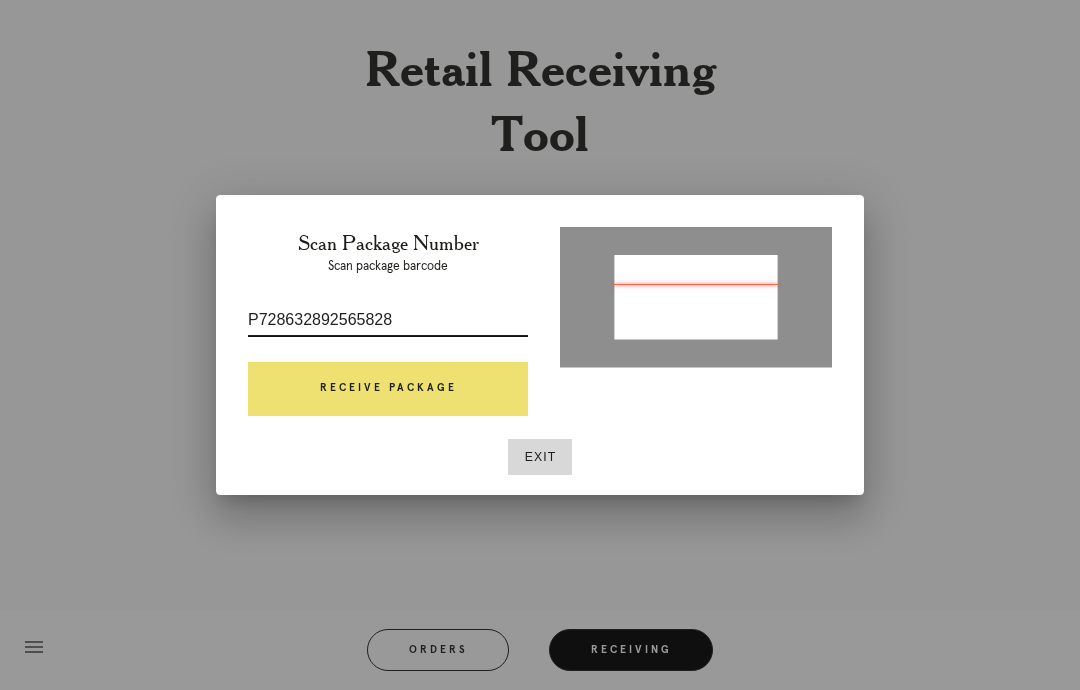 scroll, scrollTop: 76, scrollLeft: 0, axis: vertical 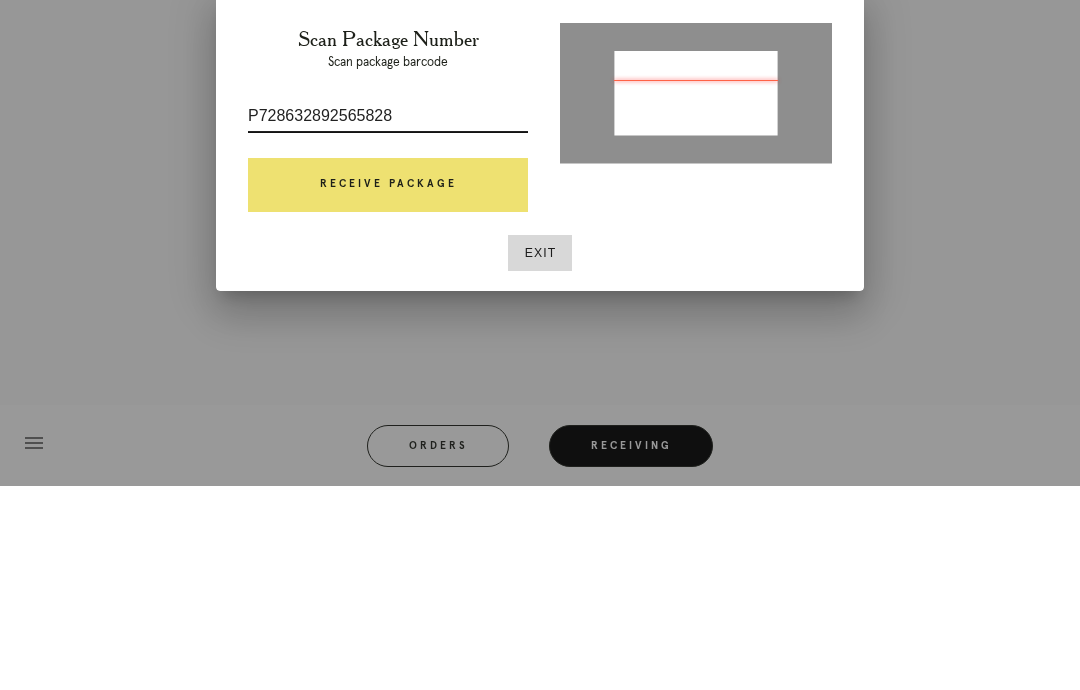 click on "Receive Package" at bounding box center (388, 389) 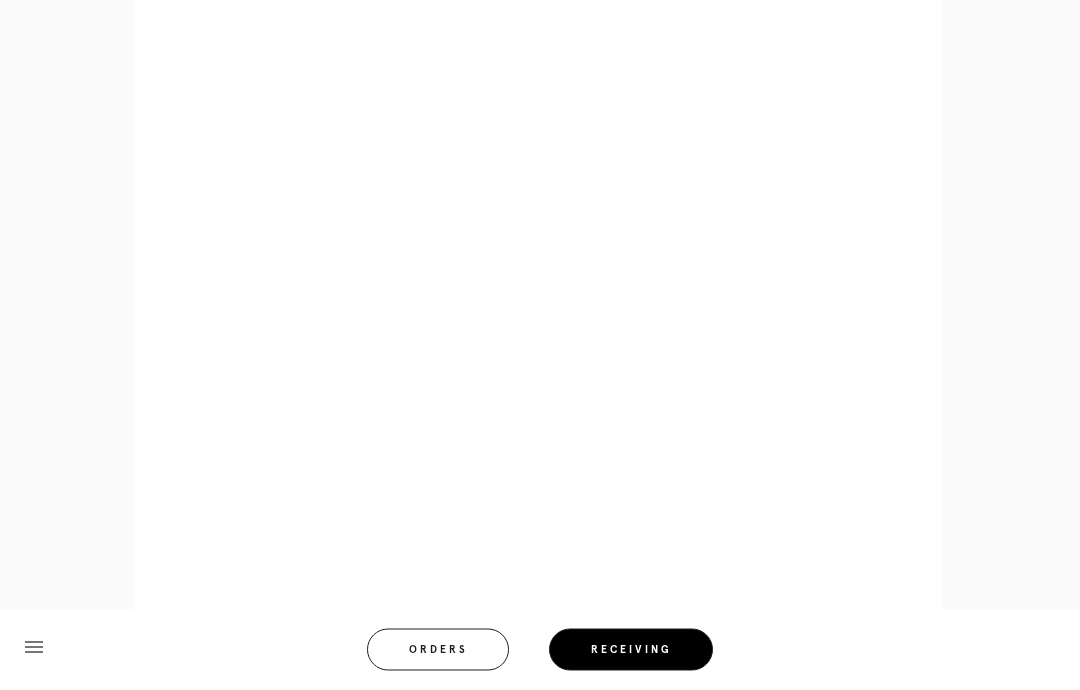 scroll, scrollTop: 843, scrollLeft: 0, axis: vertical 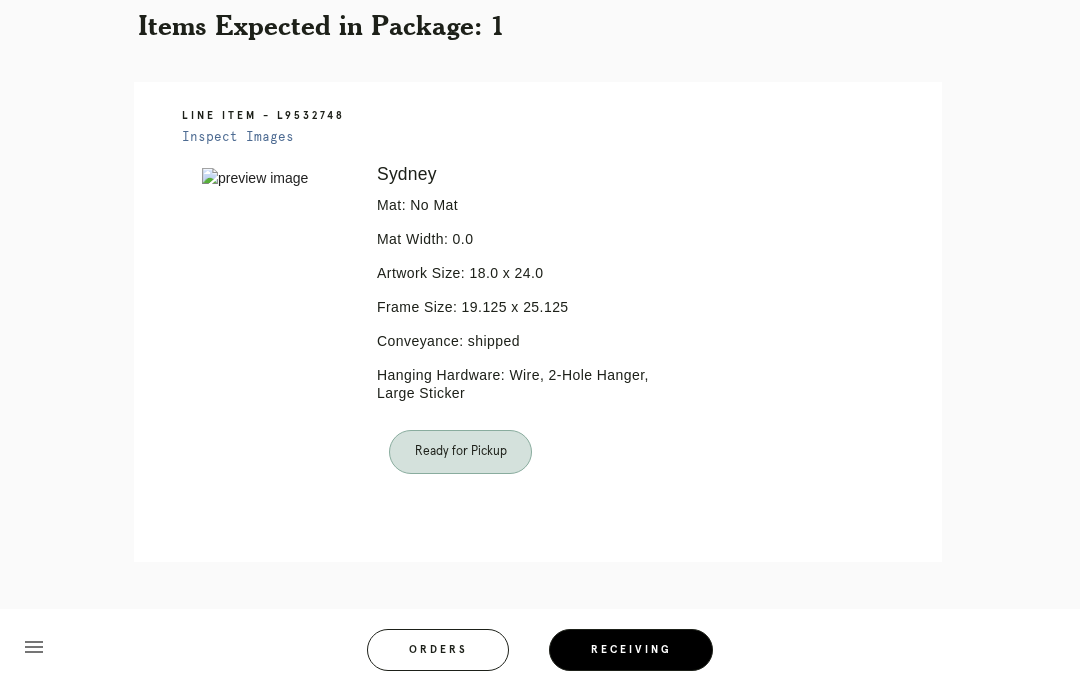 click on "Orders" at bounding box center [438, 650] 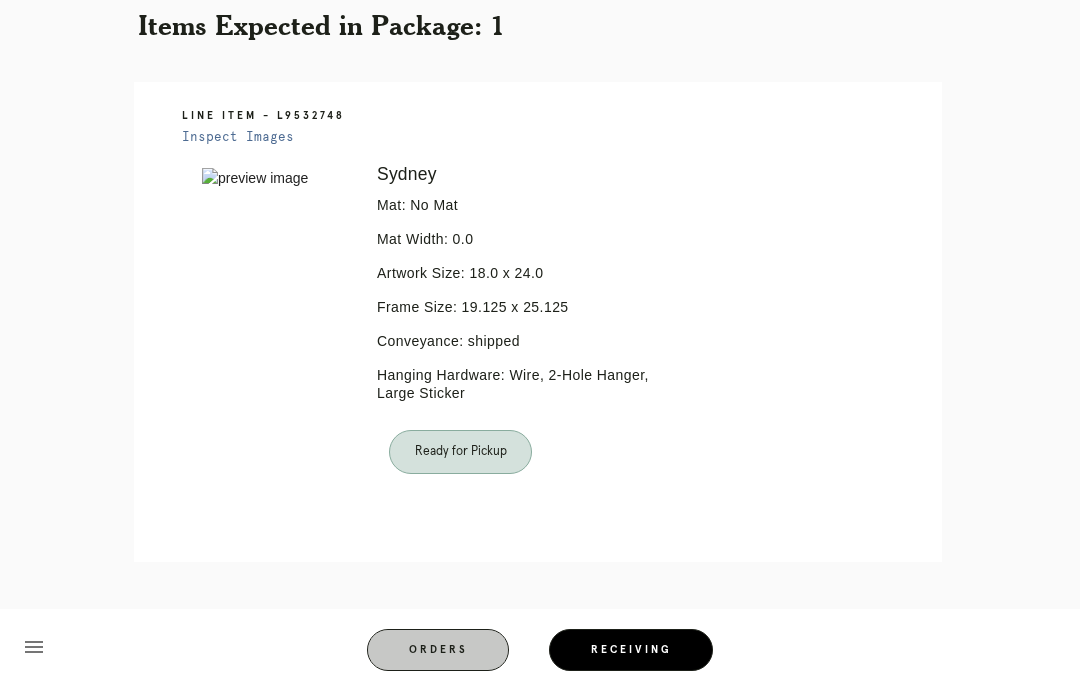scroll, scrollTop: 80, scrollLeft: 0, axis: vertical 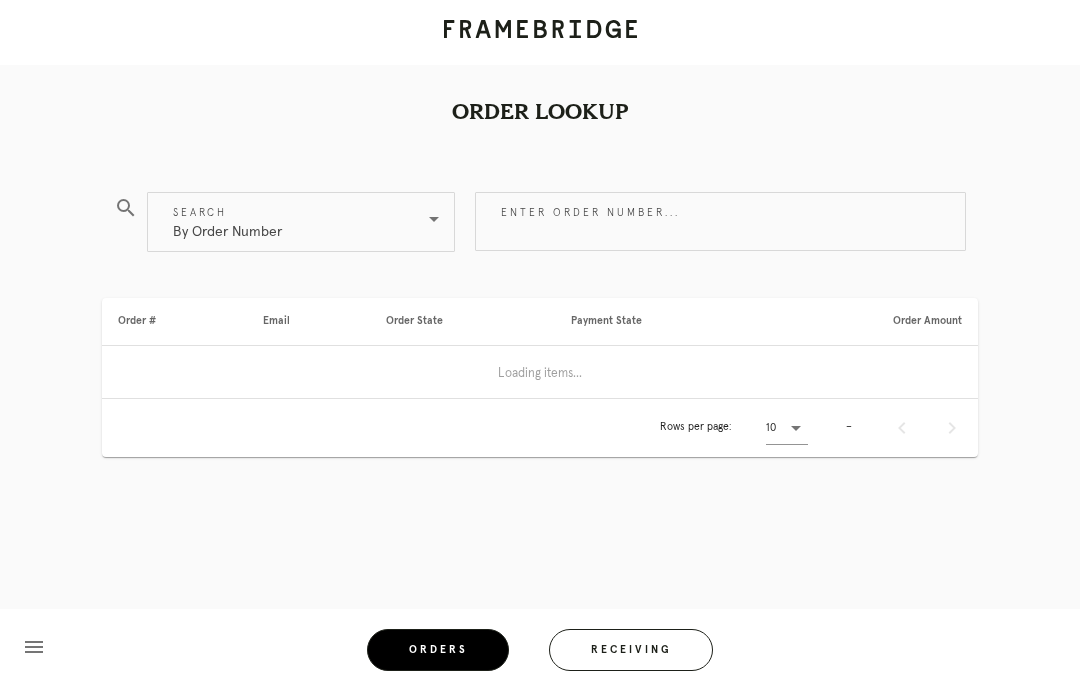 click on "Receiving" at bounding box center [631, 650] 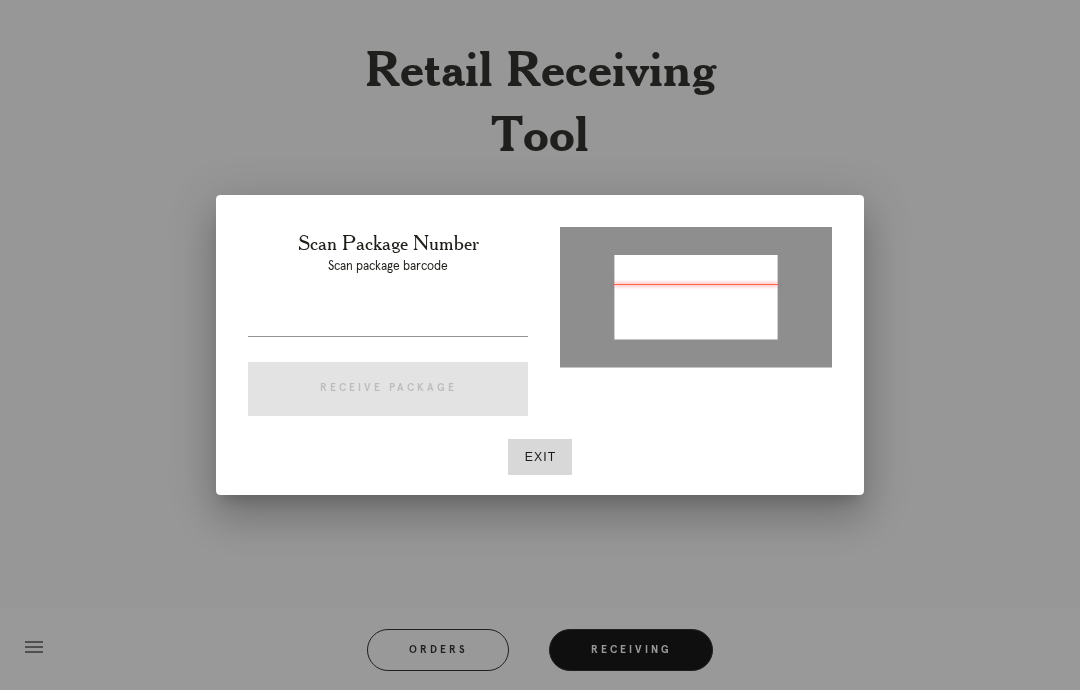 type on "[NUMBER]" 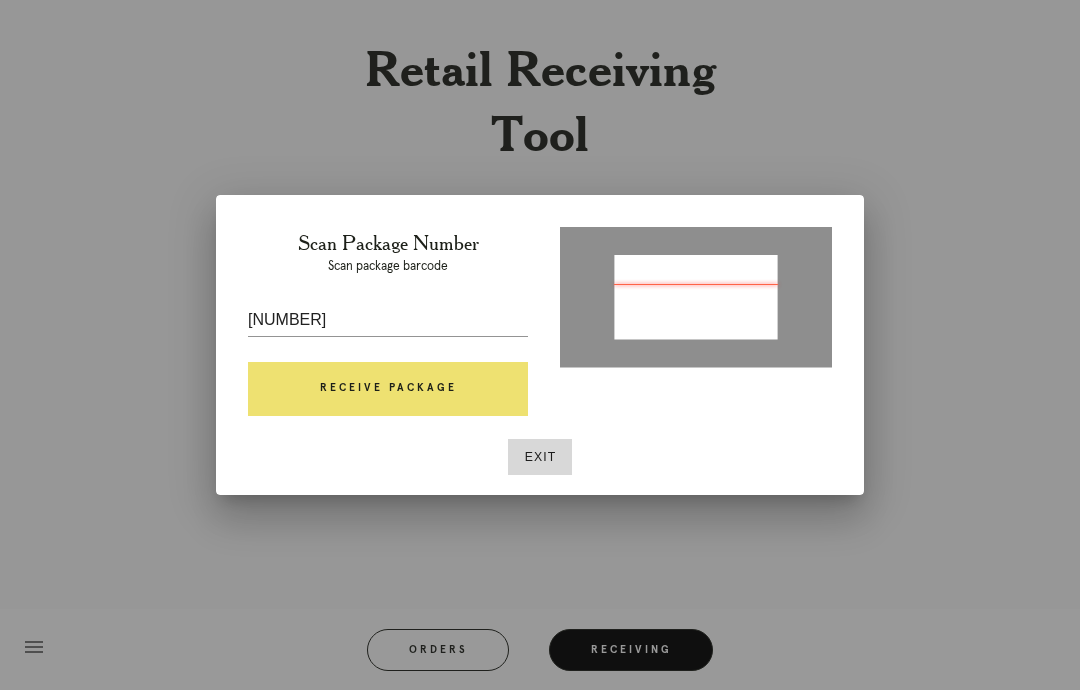 click on "Receive Package" at bounding box center (388, 389) 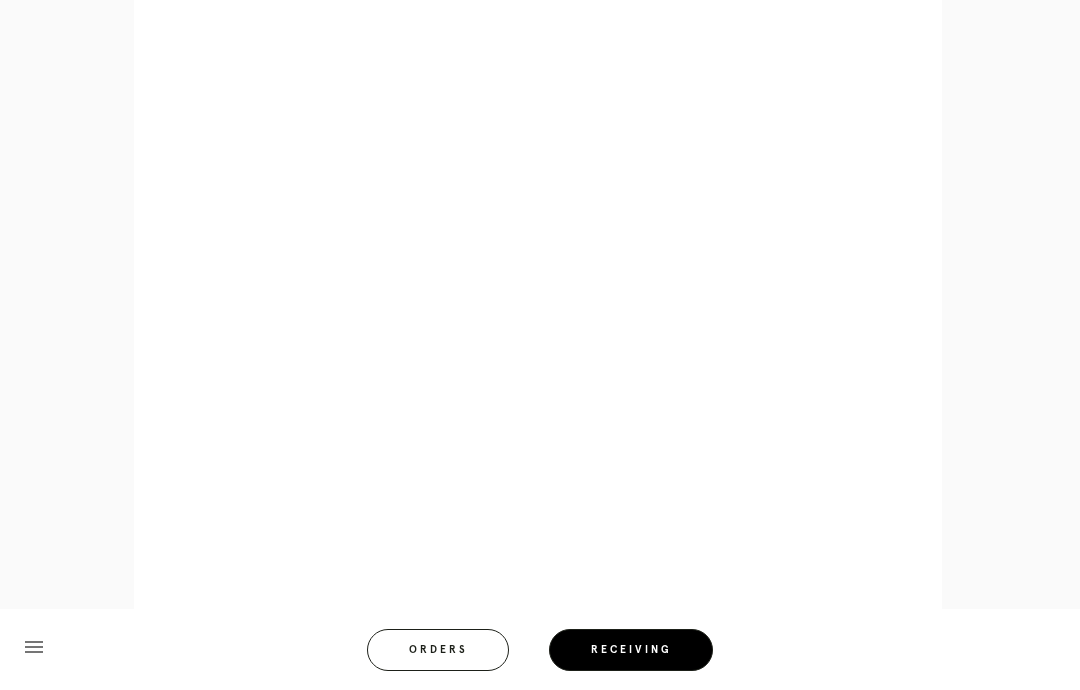 scroll, scrollTop: 939, scrollLeft: 0, axis: vertical 